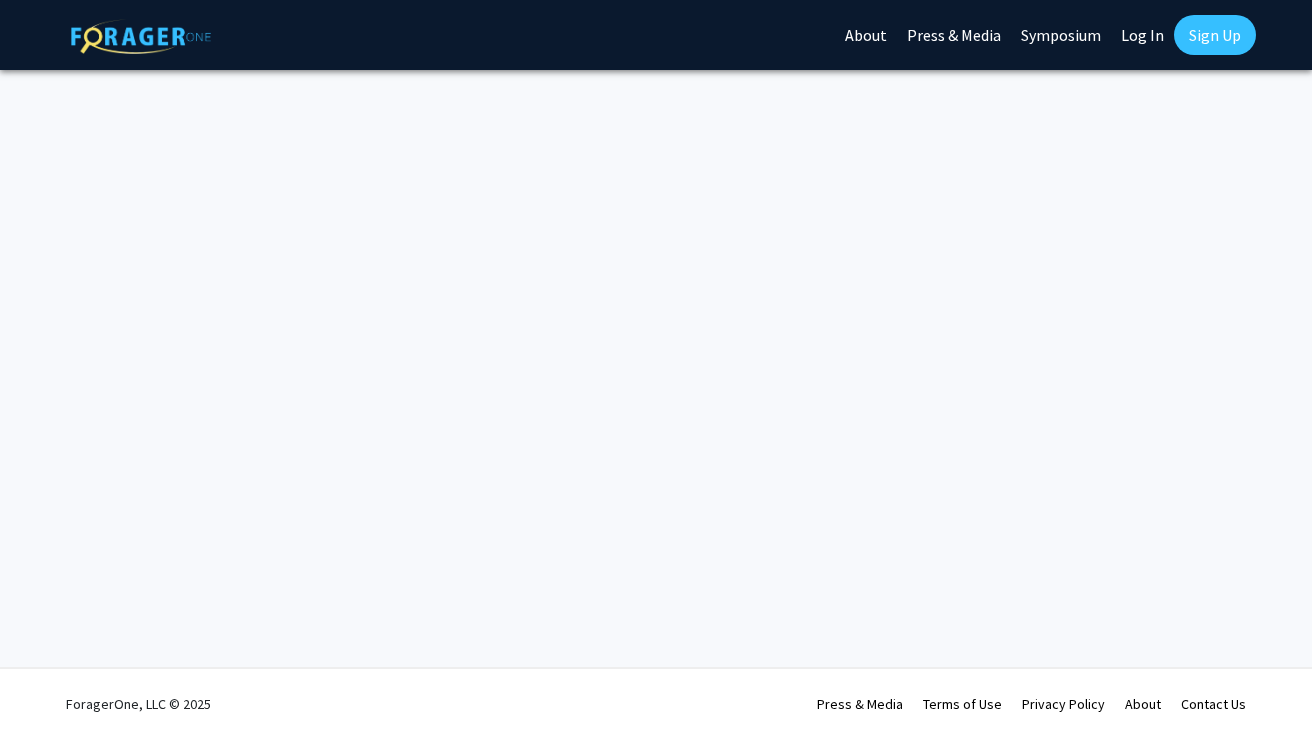 scroll, scrollTop: 0, scrollLeft: 0, axis: both 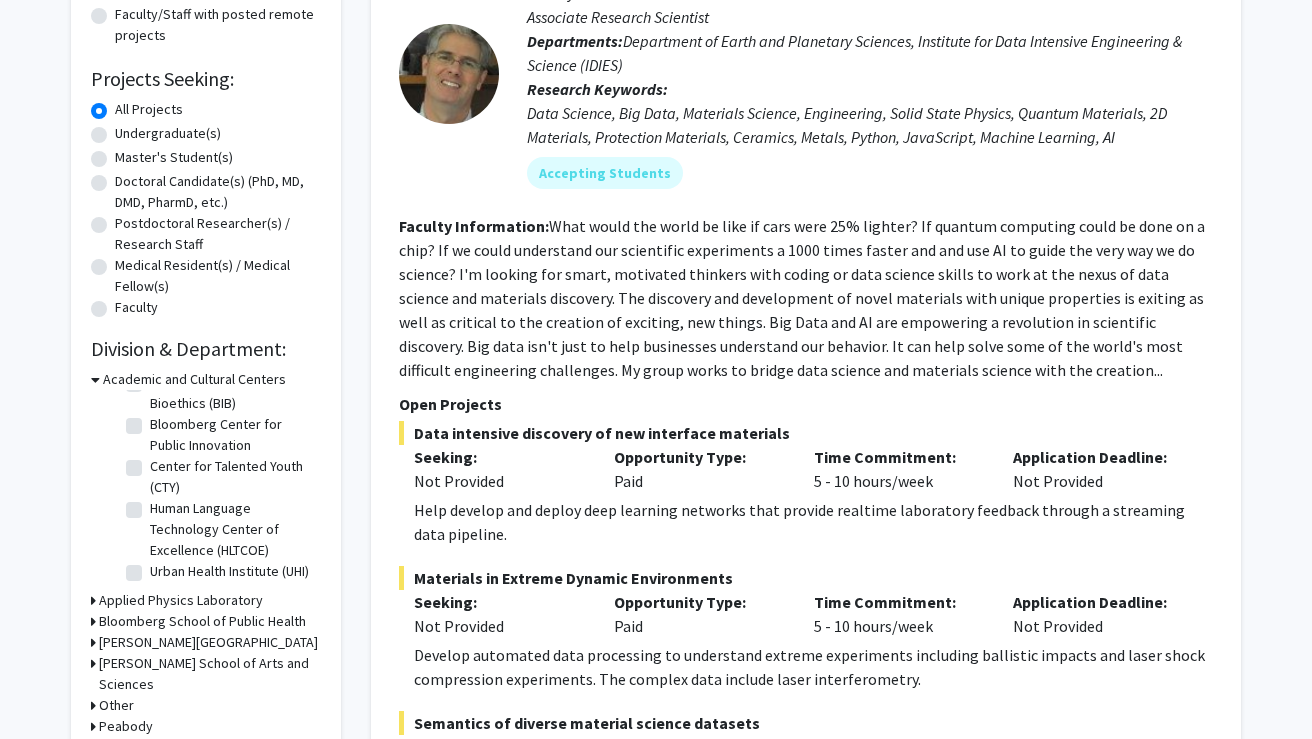 click on "Academic and Cultural Centers" at bounding box center [194, 379] 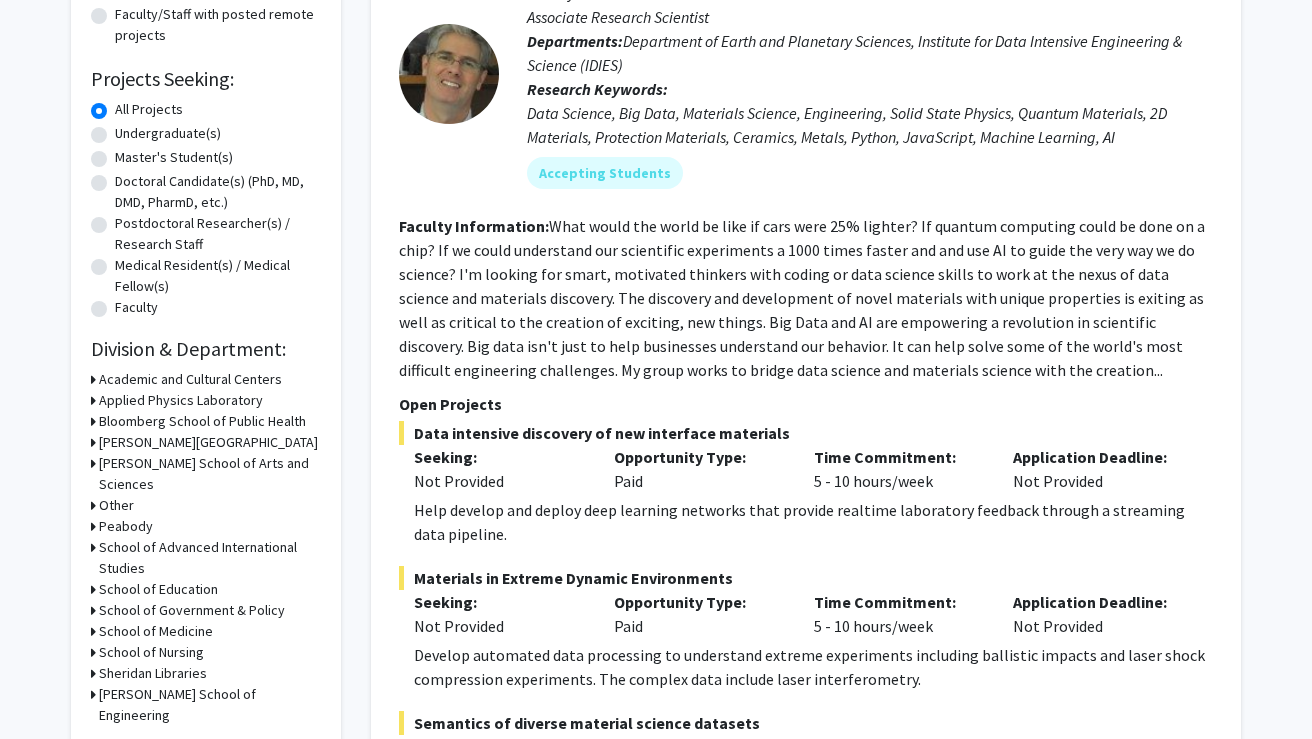 click on "Bloomberg School of Public Health" at bounding box center (202, 421) 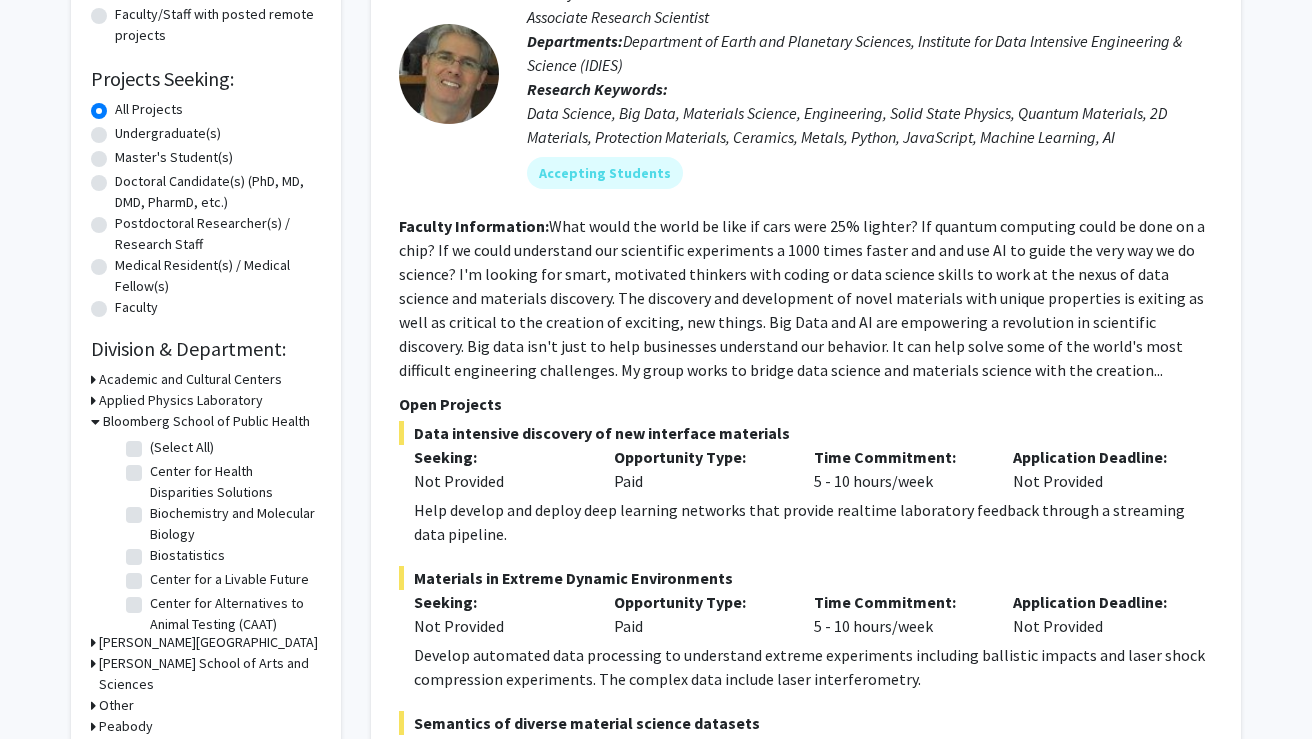 click on "(Select All)  (Select All)" 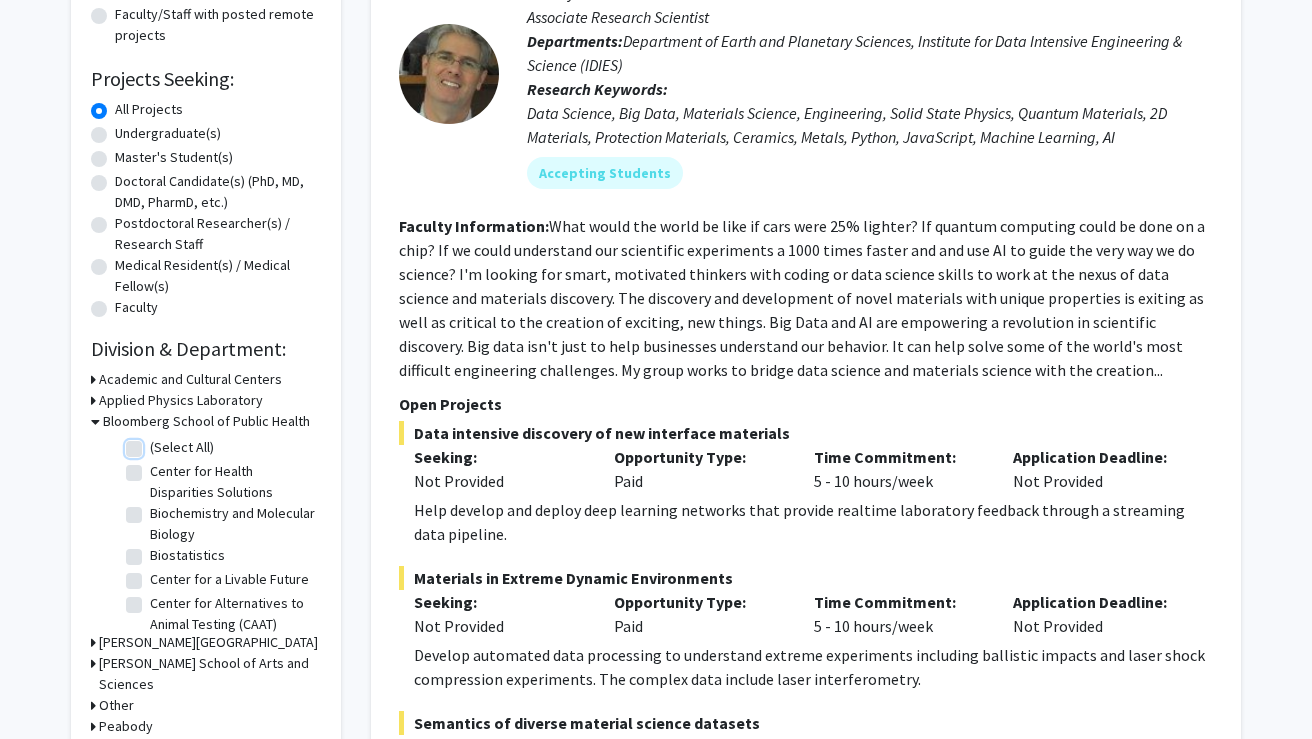 click on "(Select All)" at bounding box center (156, 443) 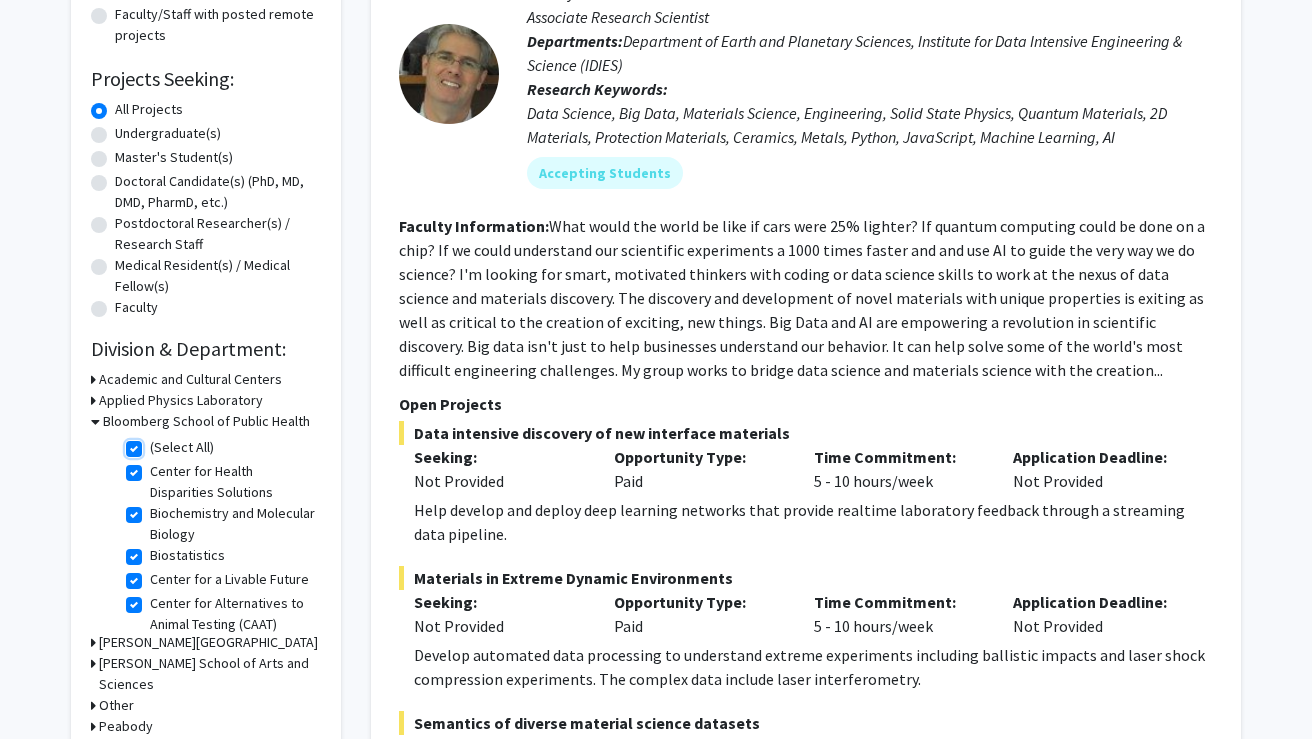 checkbox on "true" 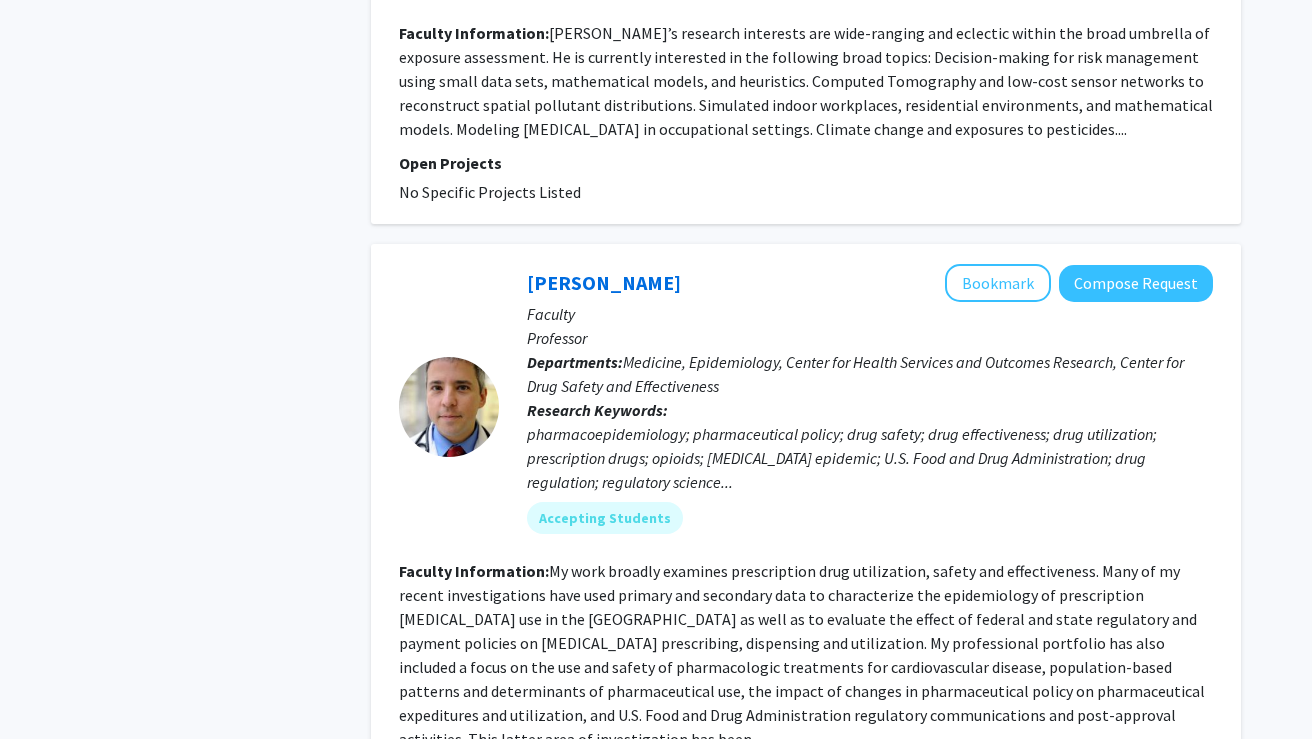 scroll, scrollTop: 5522, scrollLeft: 0, axis: vertical 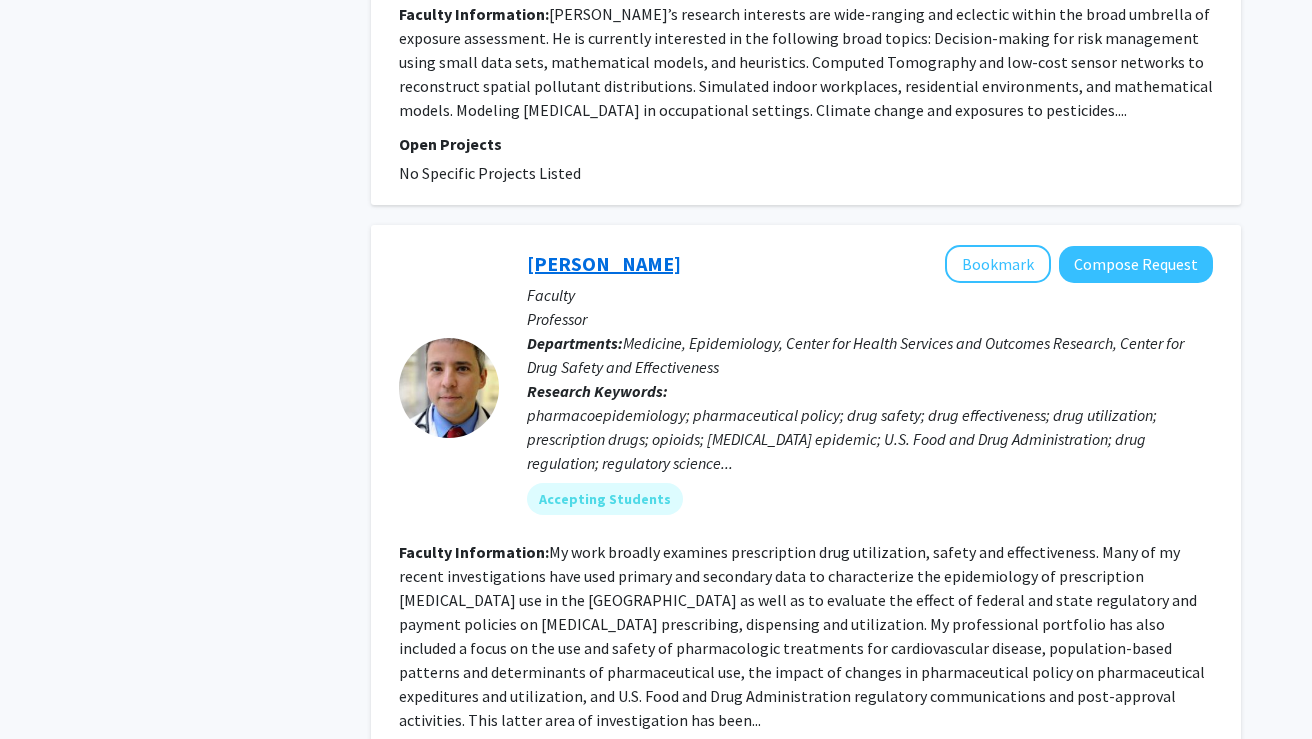click on "[PERSON_NAME]" 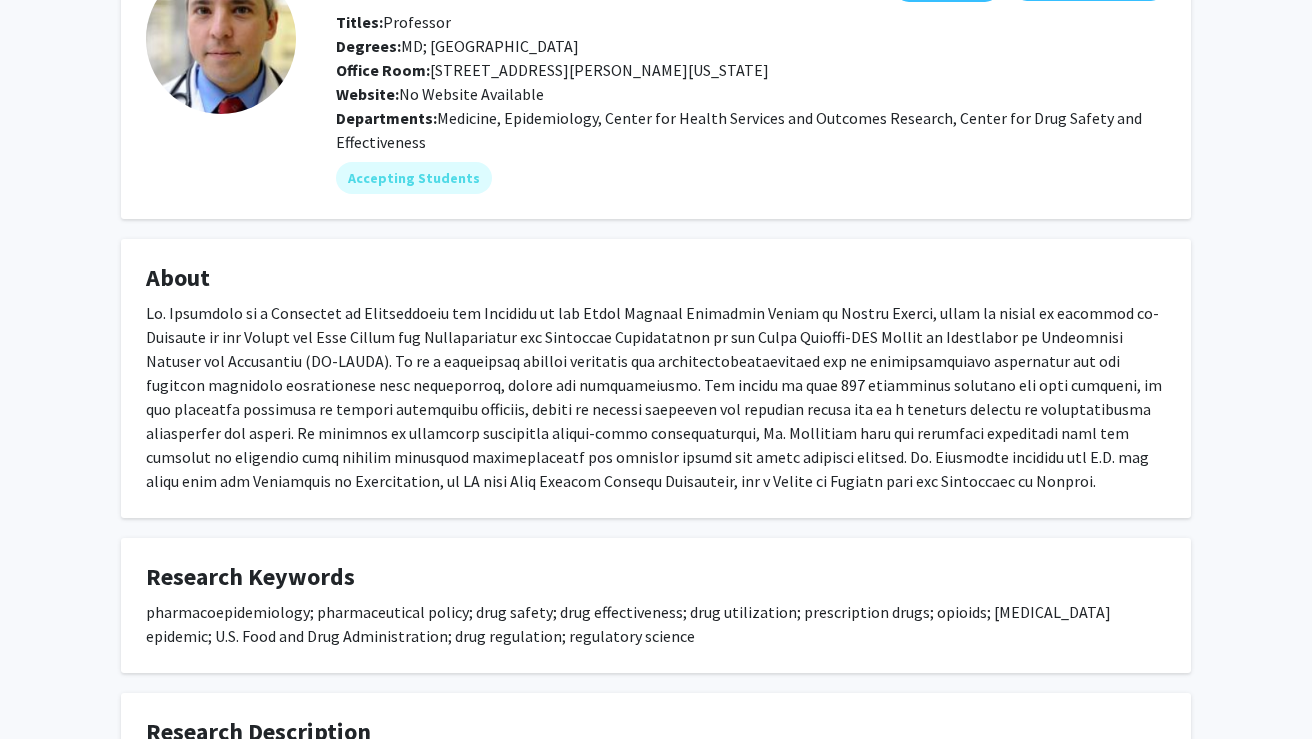 scroll, scrollTop: 0, scrollLeft: 0, axis: both 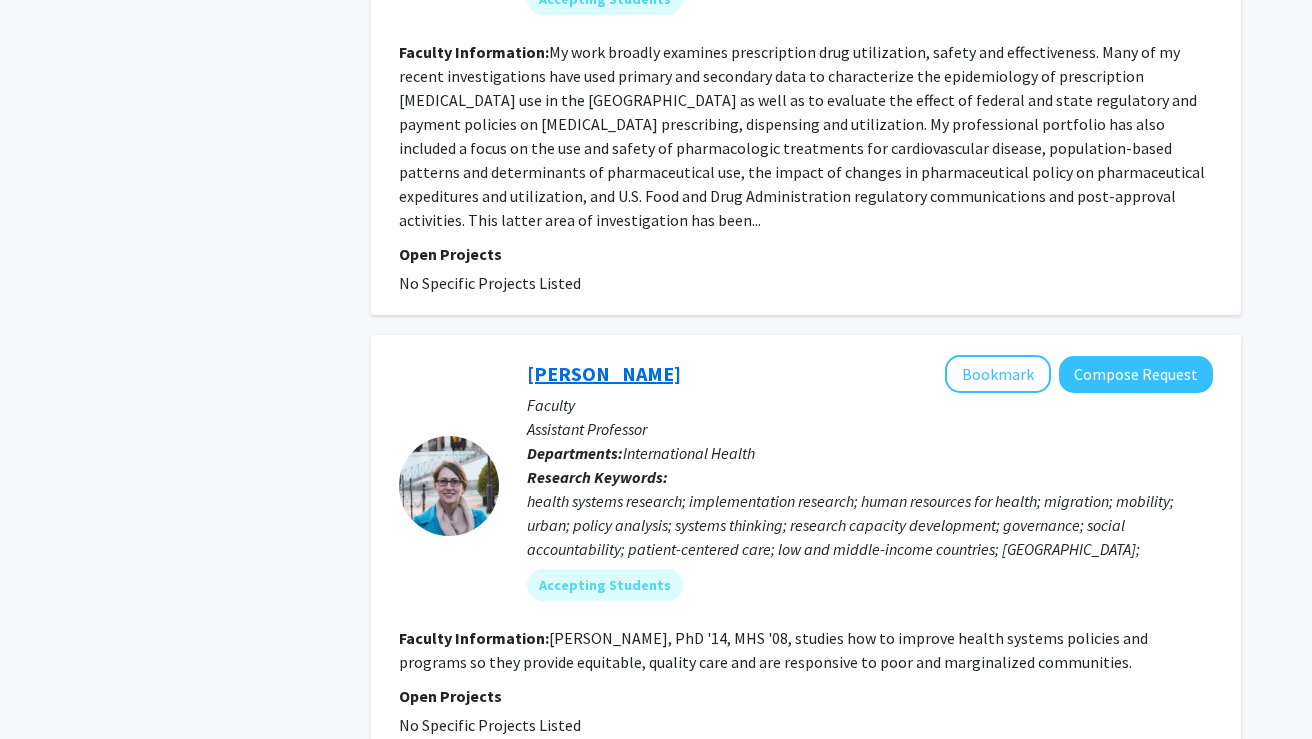 click on "[PERSON_NAME]" 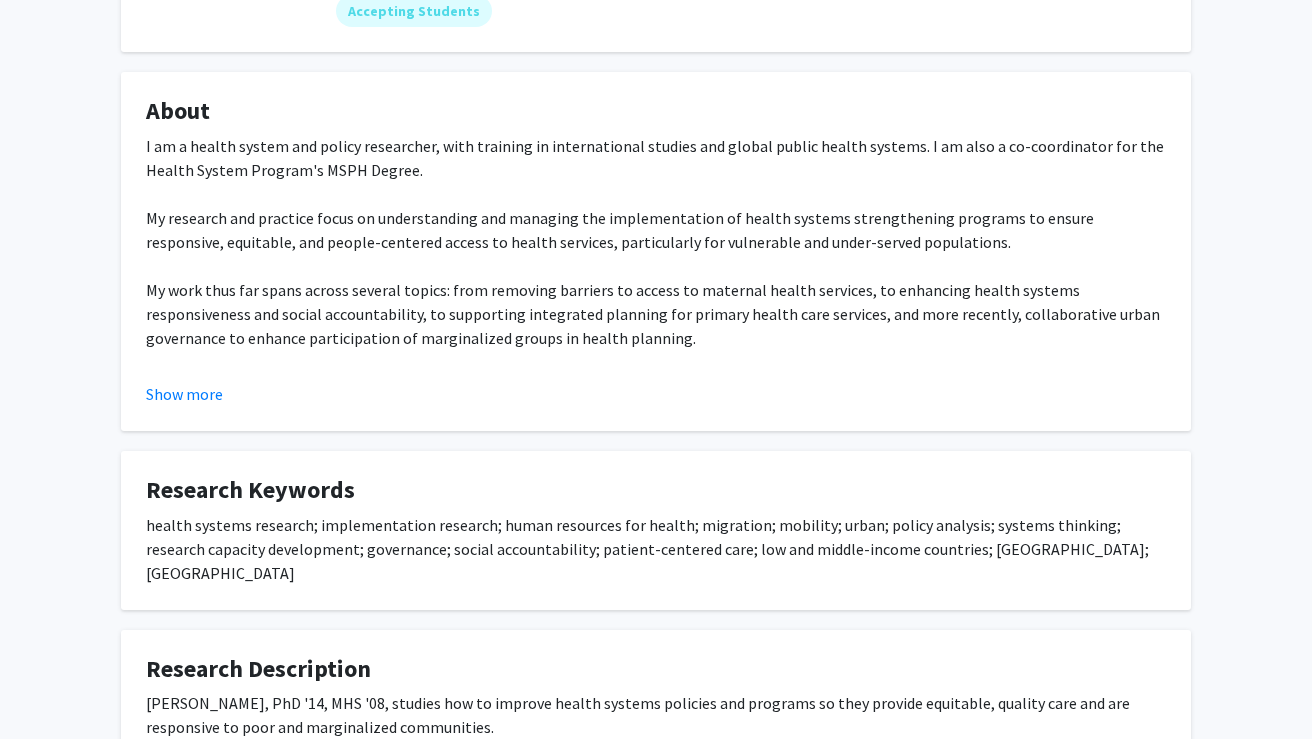 scroll, scrollTop: 327, scrollLeft: 0, axis: vertical 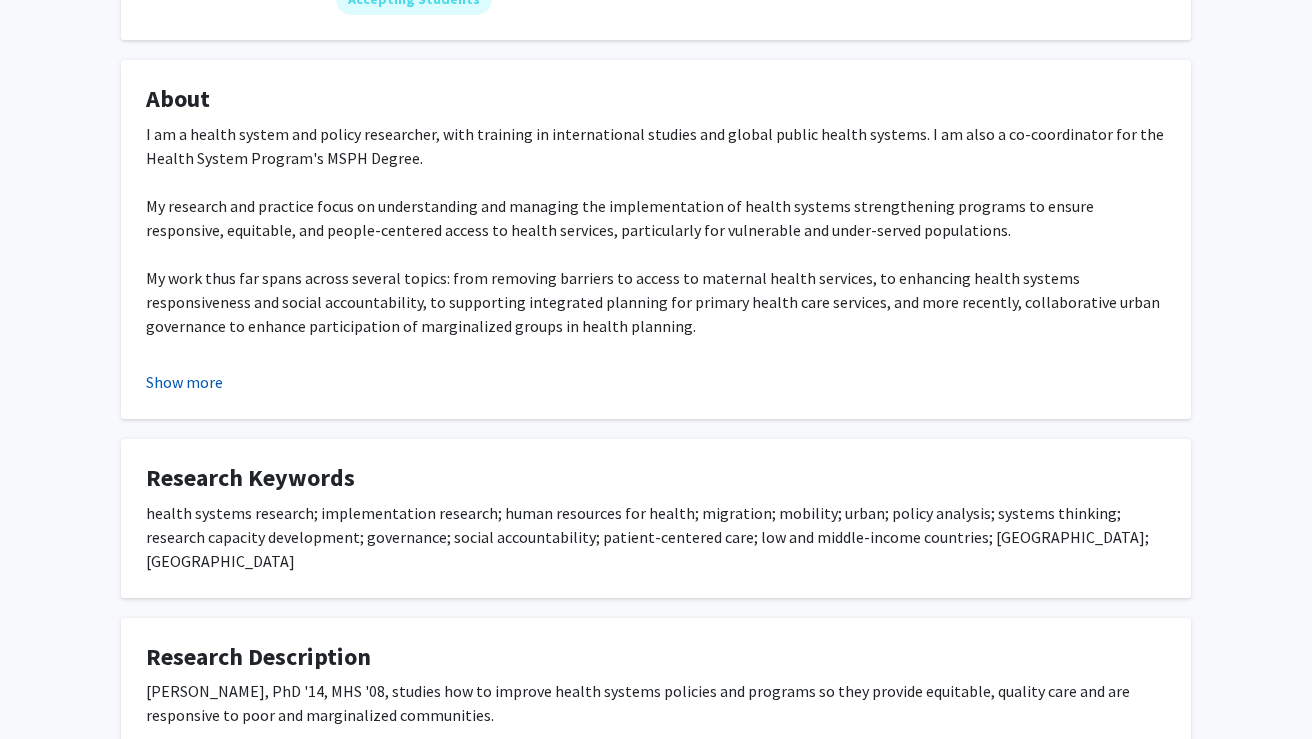 click on "Show more" 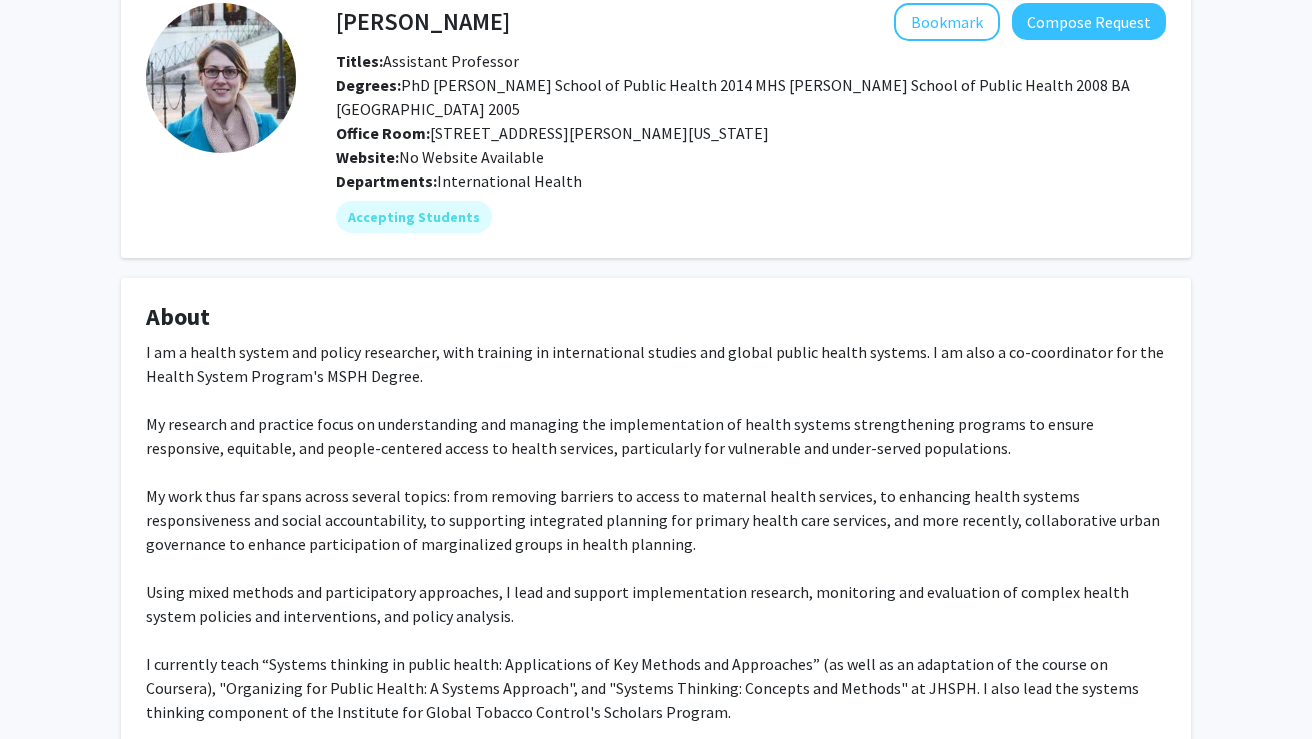 scroll, scrollTop: 0, scrollLeft: 0, axis: both 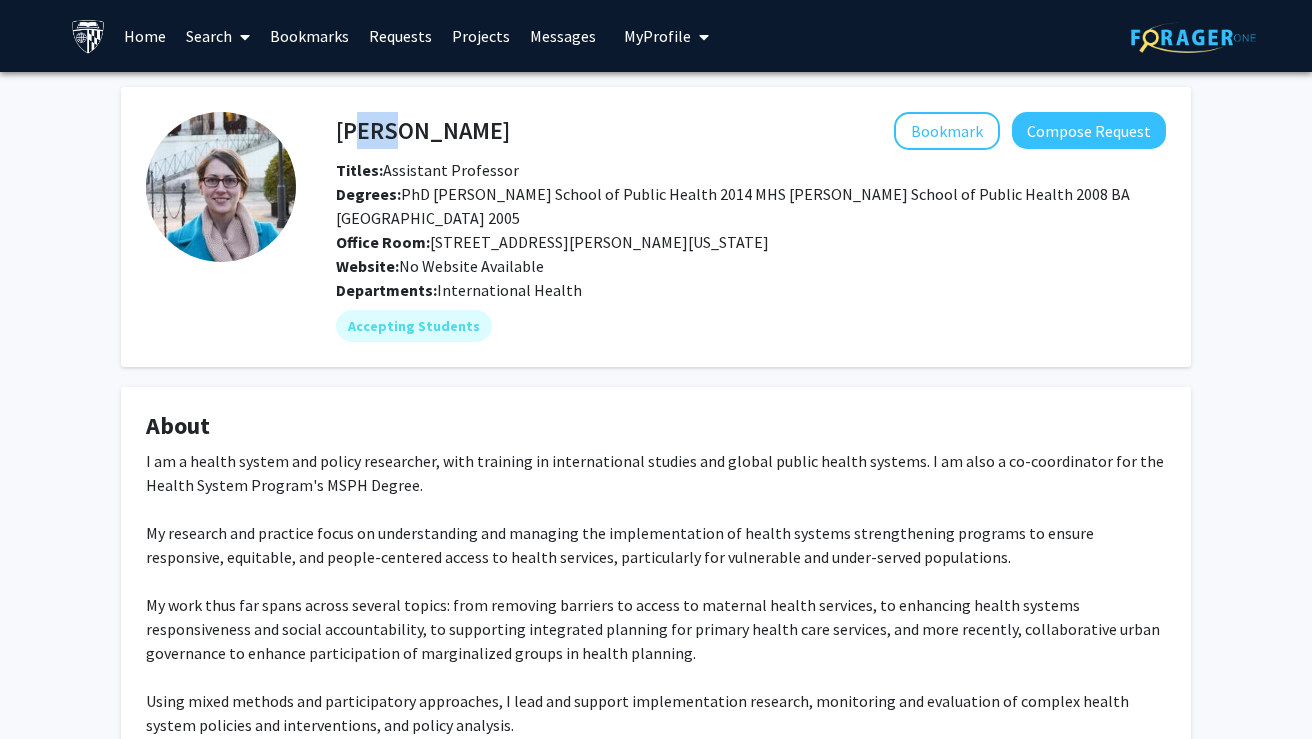 drag, startPoint x: 343, startPoint y: 126, endPoint x: 373, endPoint y: 124, distance: 30.066593 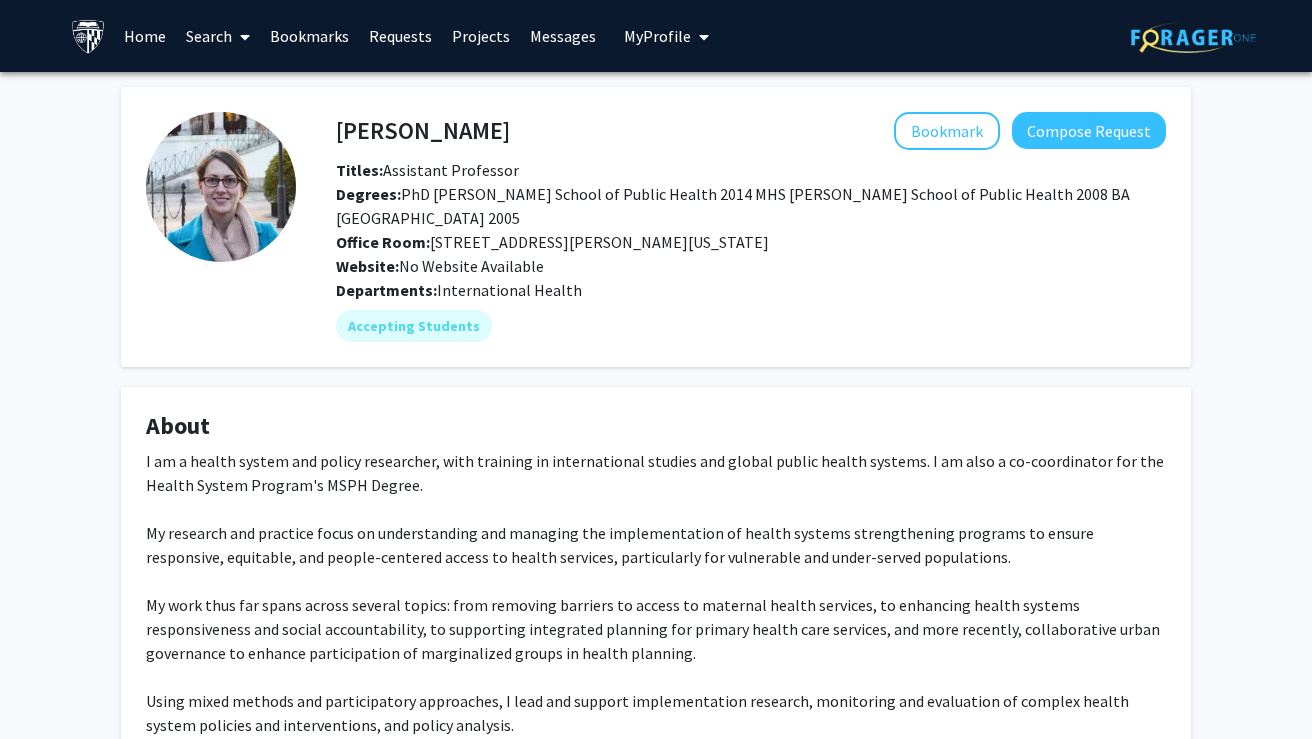 drag, startPoint x: 320, startPoint y: 125, endPoint x: 334, endPoint y: 131, distance: 15.231546 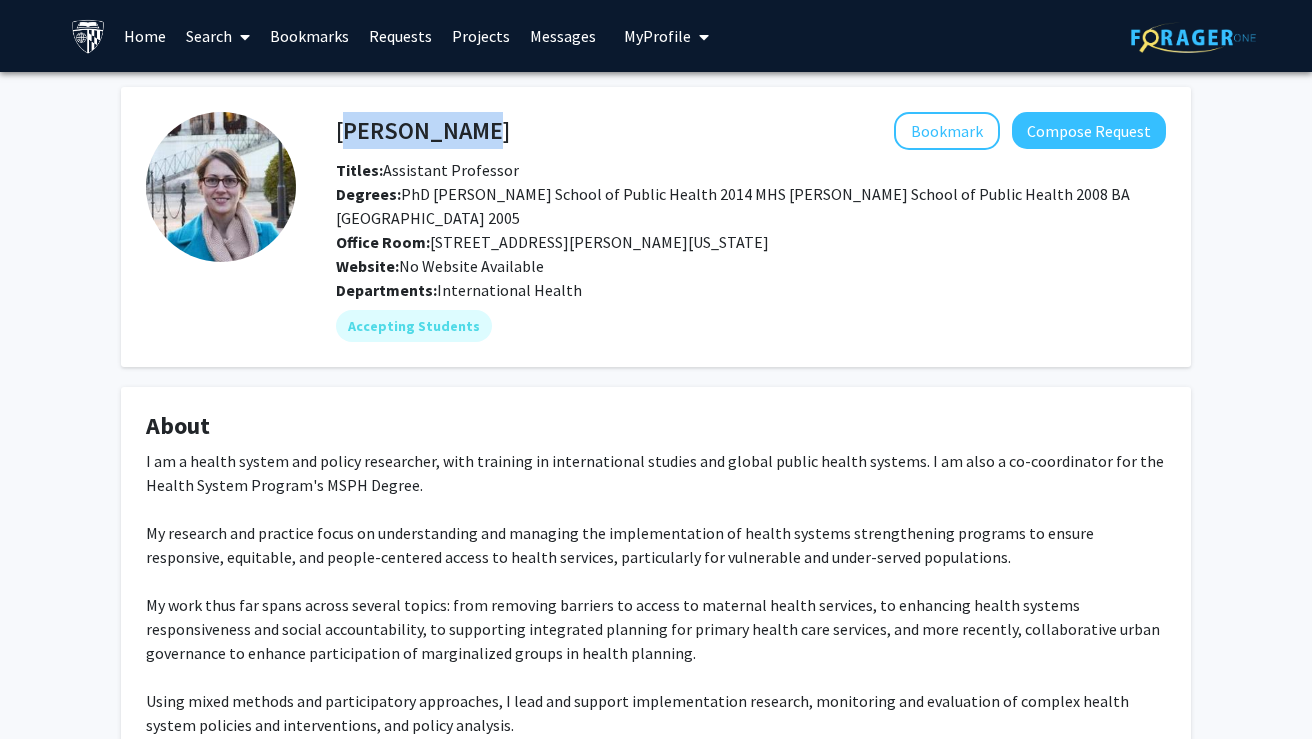 drag, startPoint x: 338, startPoint y: 131, endPoint x: 445, endPoint y: 128, distance: 107.042046 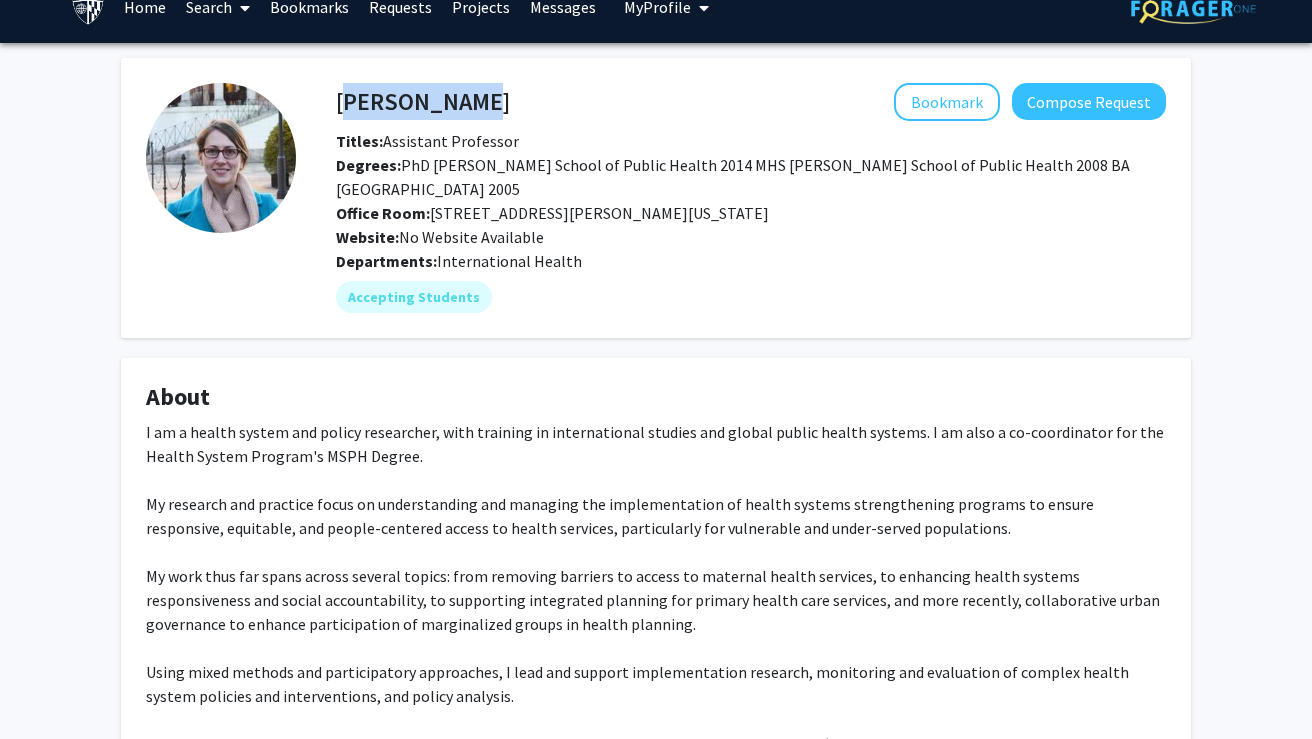 scroll, scrollTop: 0, scrollLeft: 0, axis: both 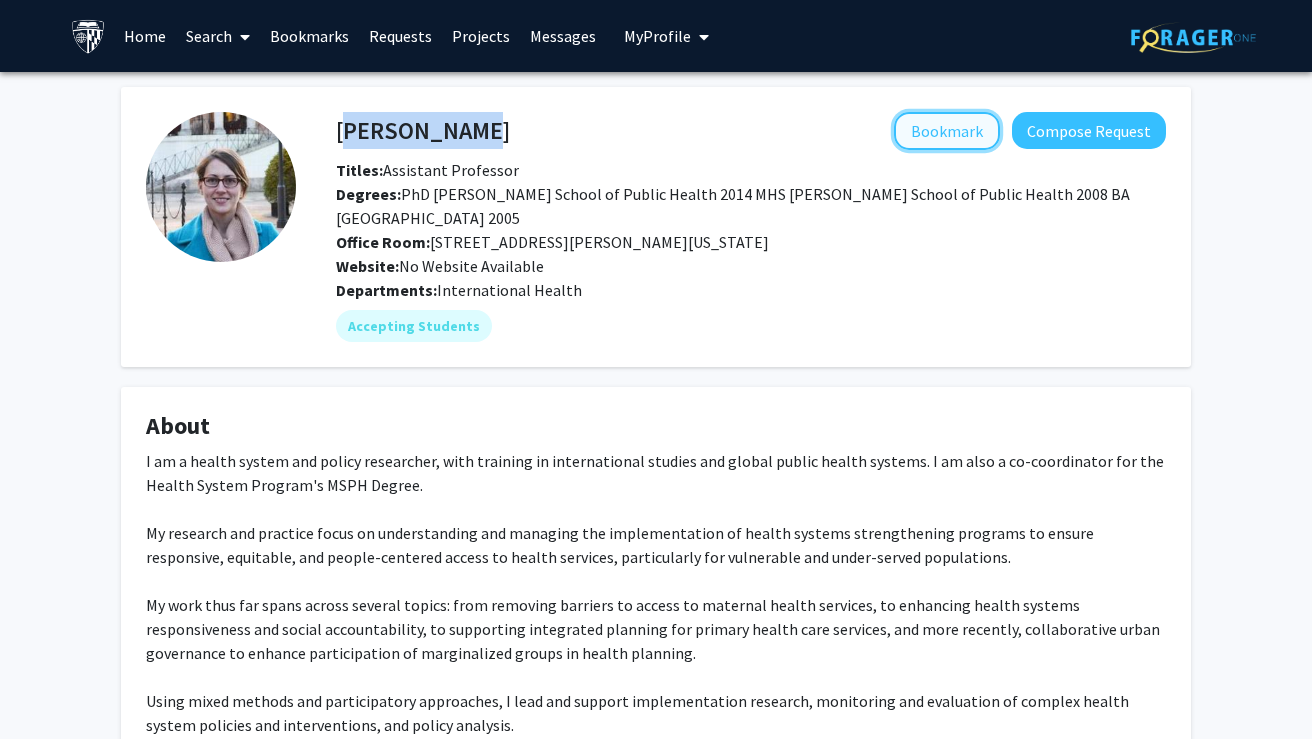 click on "Bookmark" 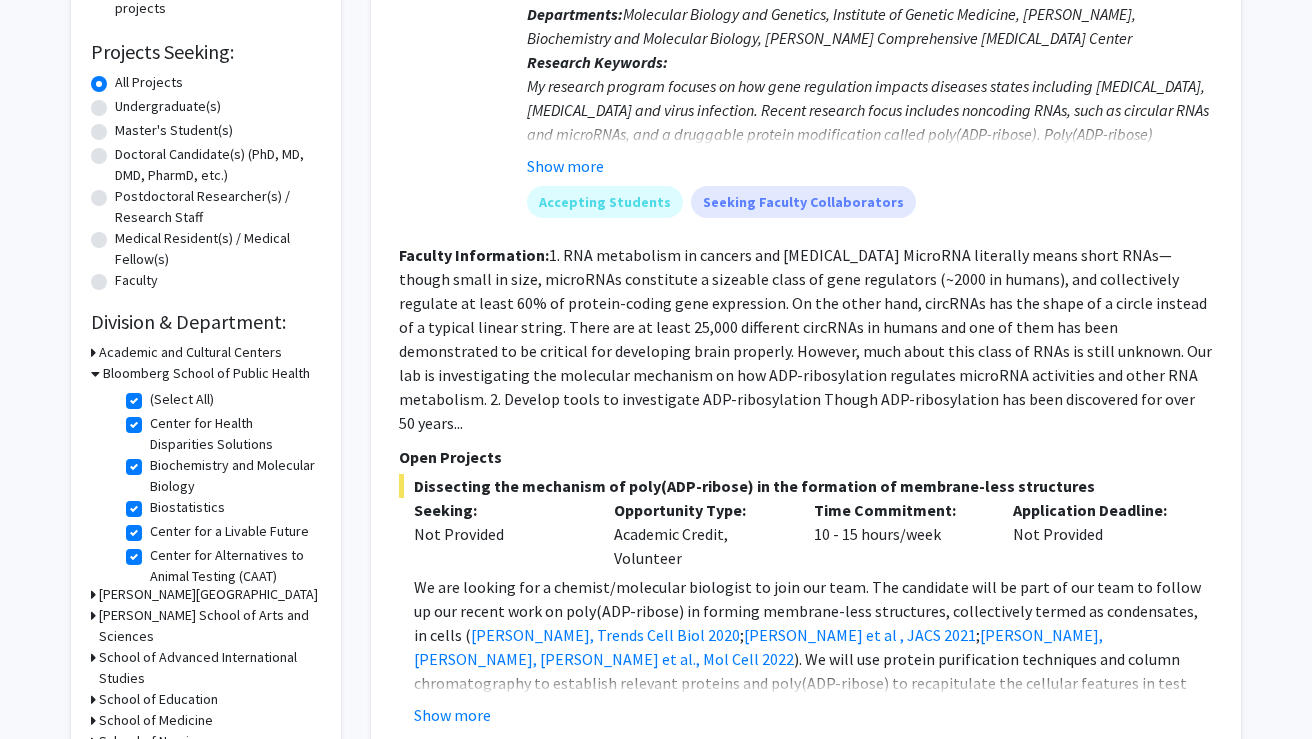 scroll, scrollTop: 333, scrollLeft: 0, axis: vertical 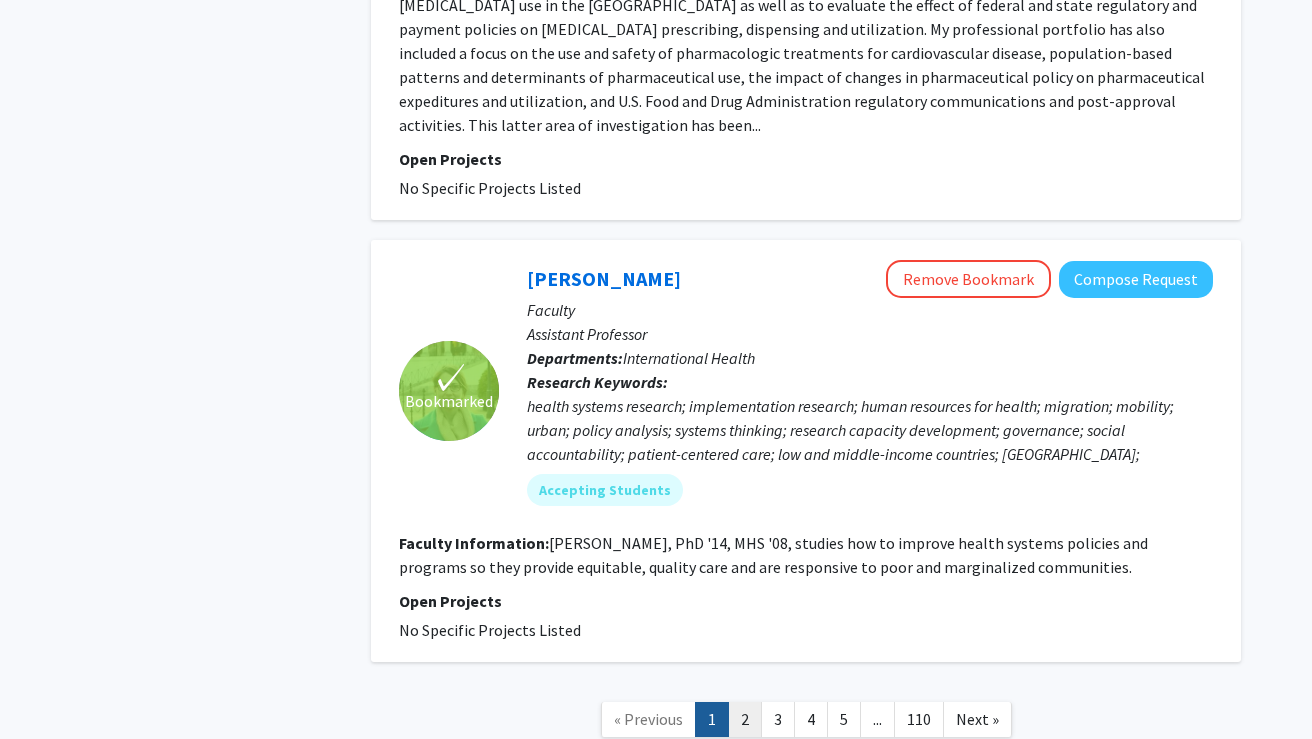 click on "2" 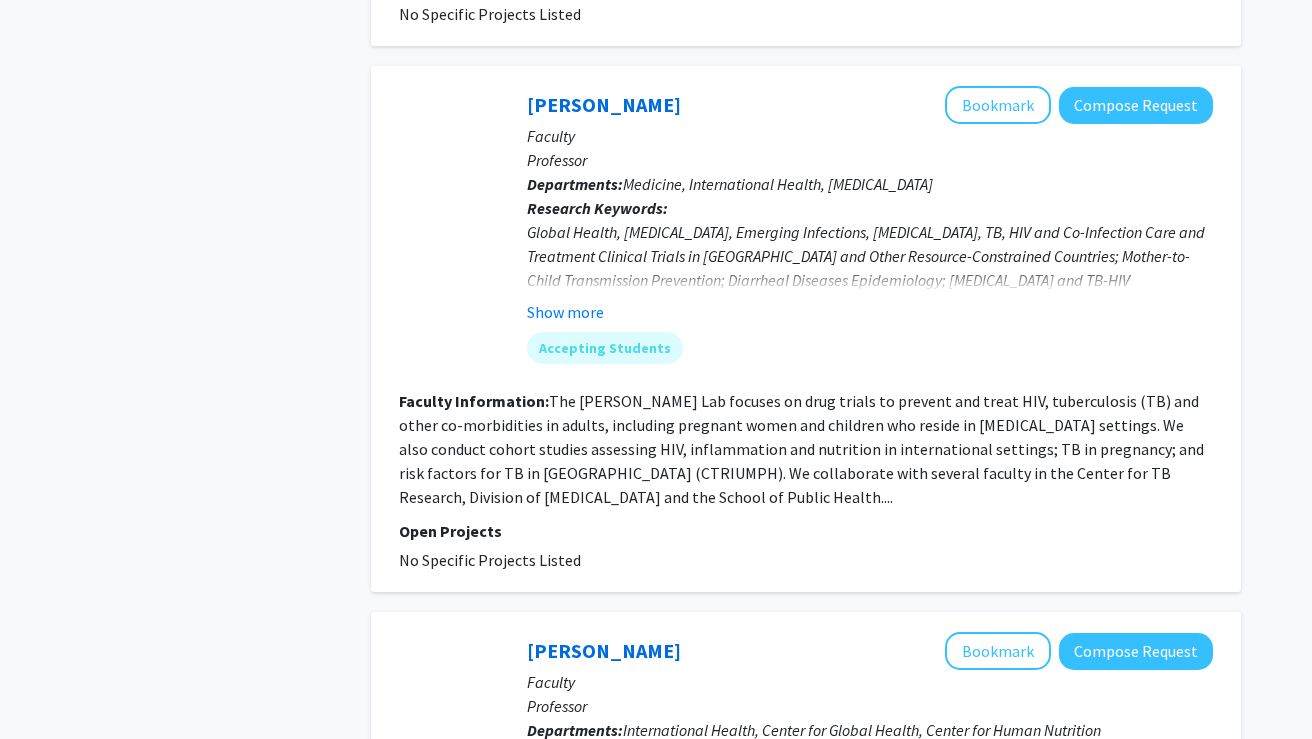 scroll, scrollTop: 1174, scrollLeft: 0, axis: vertical 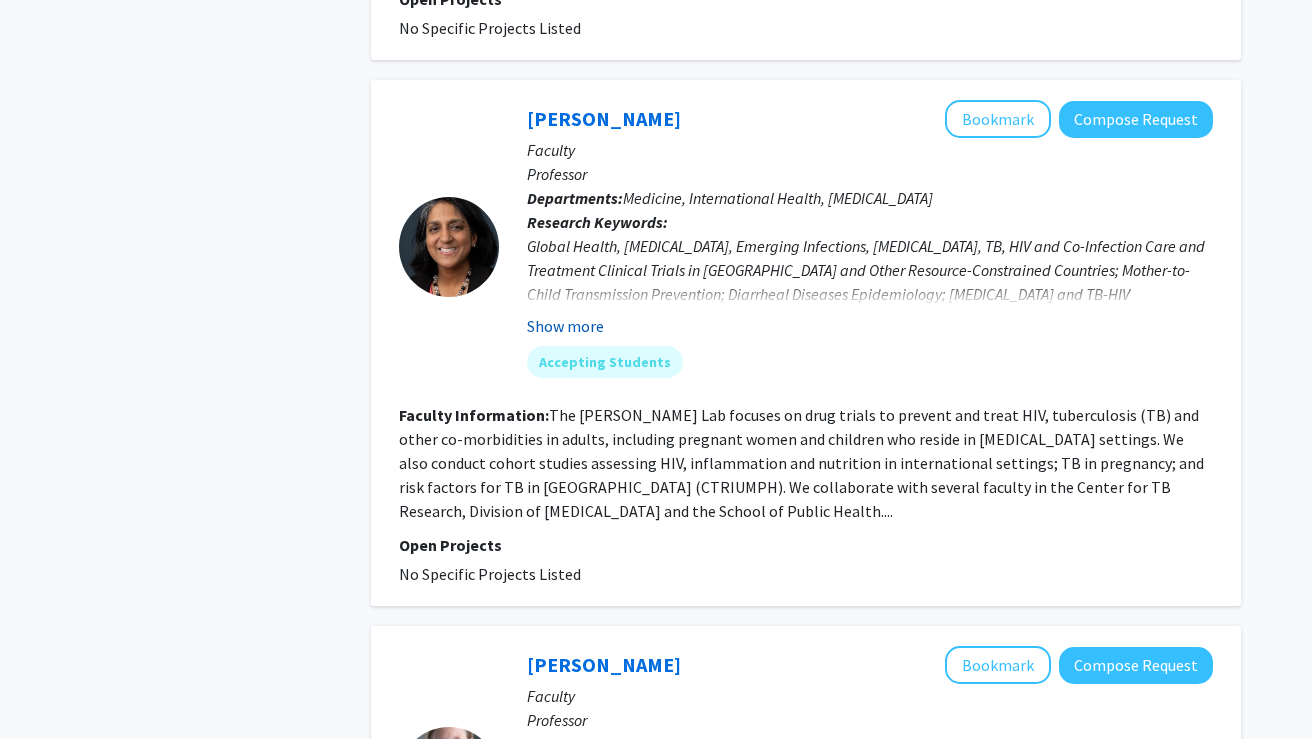 click on "Show more" 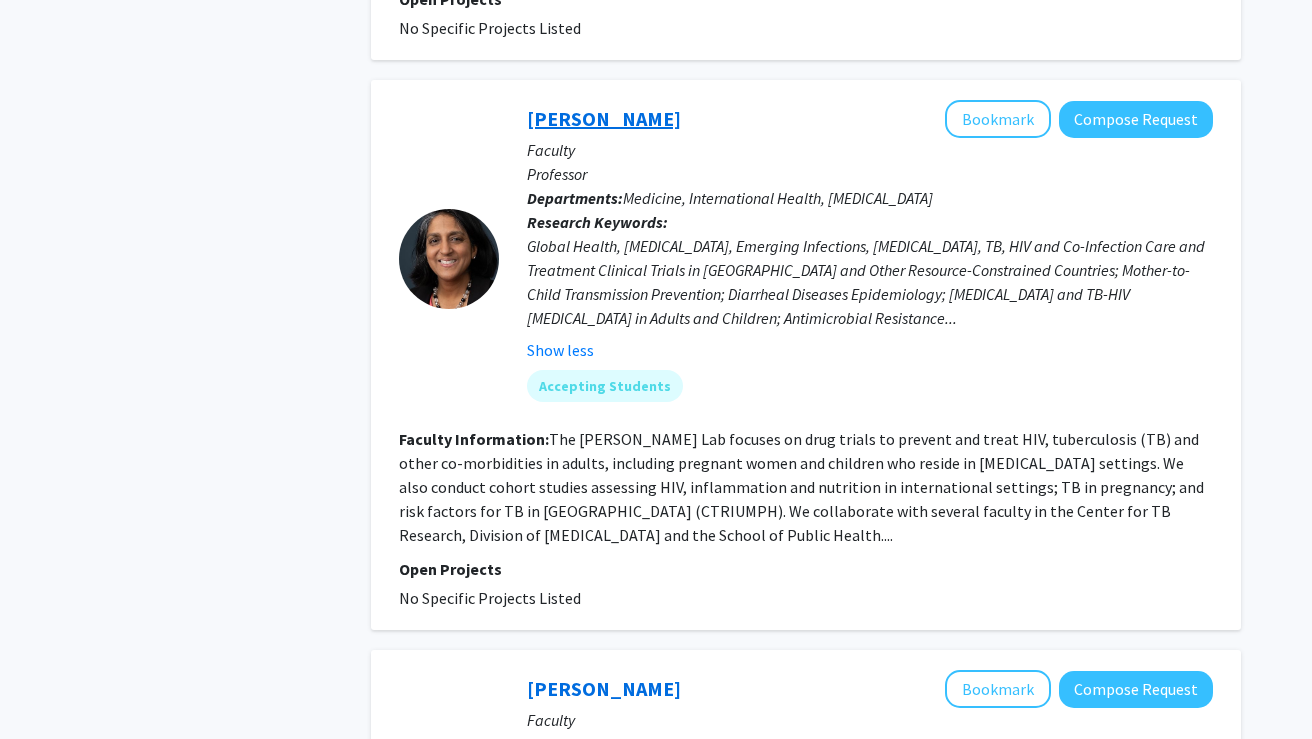 click on "Amita Gupta" 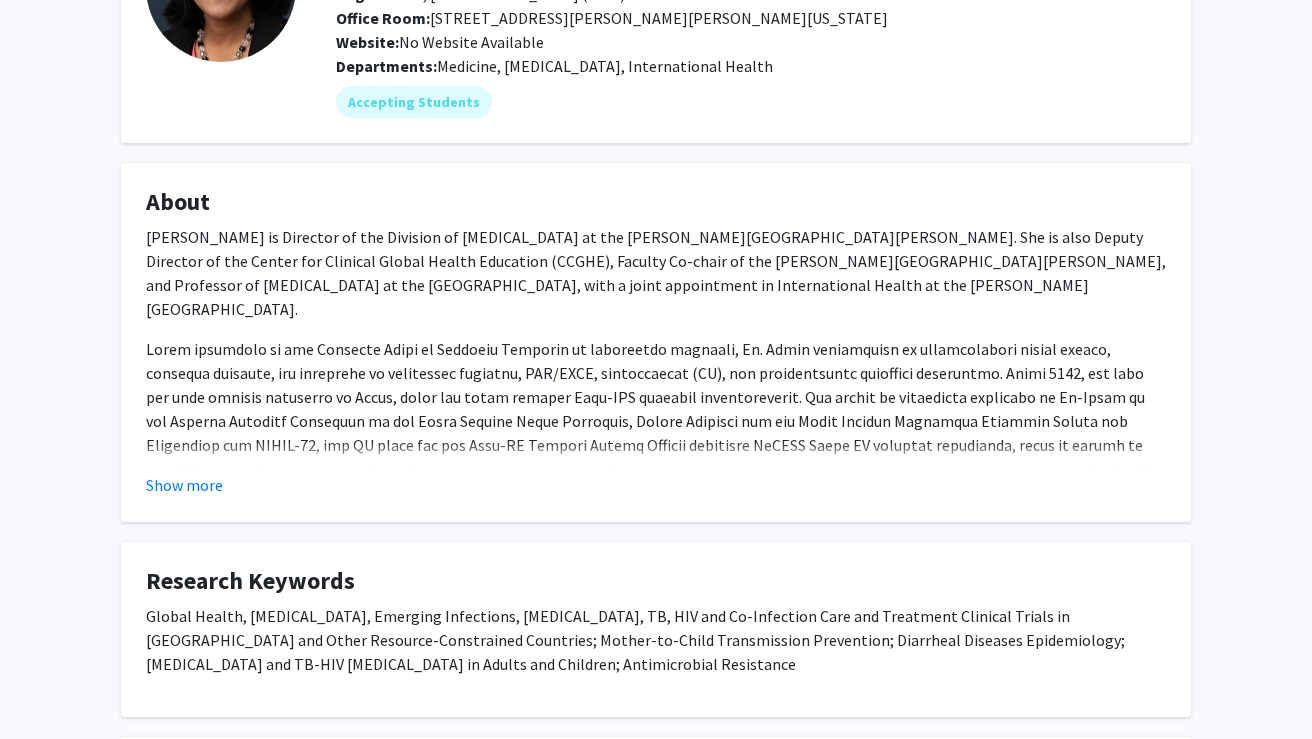 scroll, scrollTop: 215, scrollLeft: 0, axis: vertical 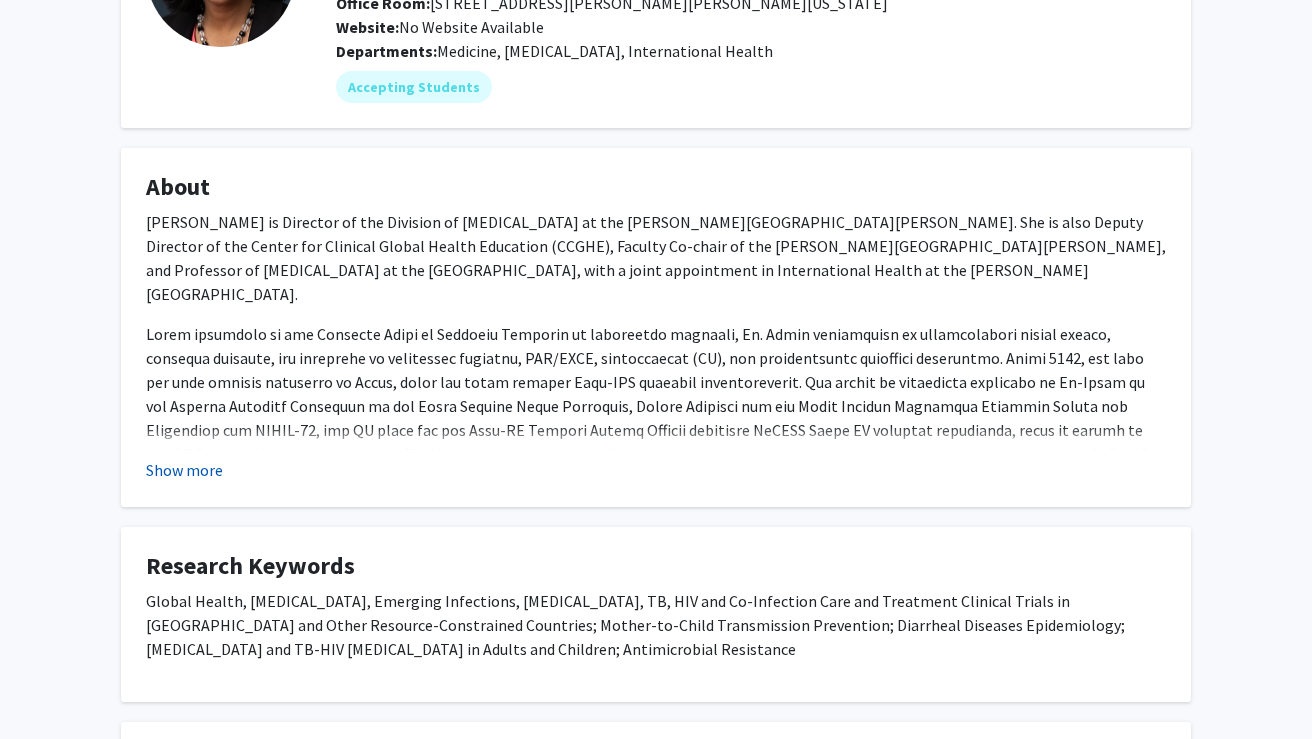 click on "Show more" 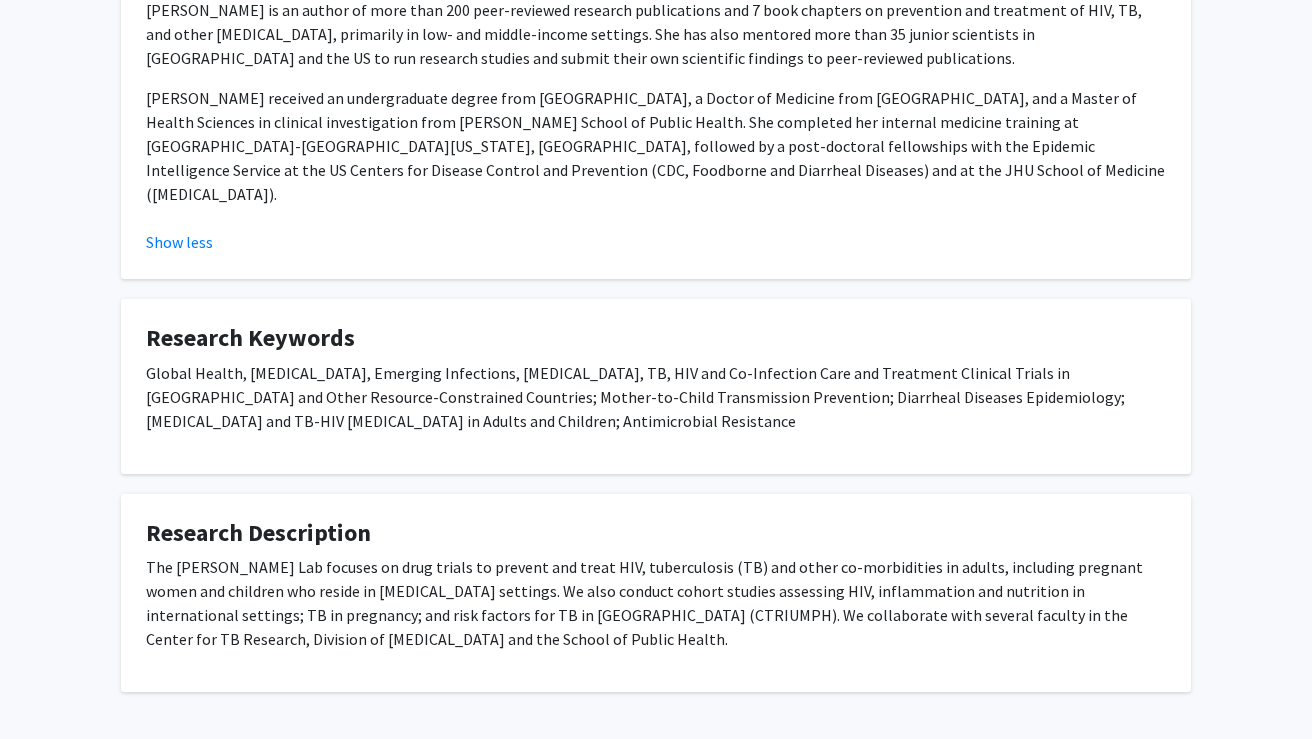 scroll, scrollTop: 961, scrollLeft: 0, axis: vertical 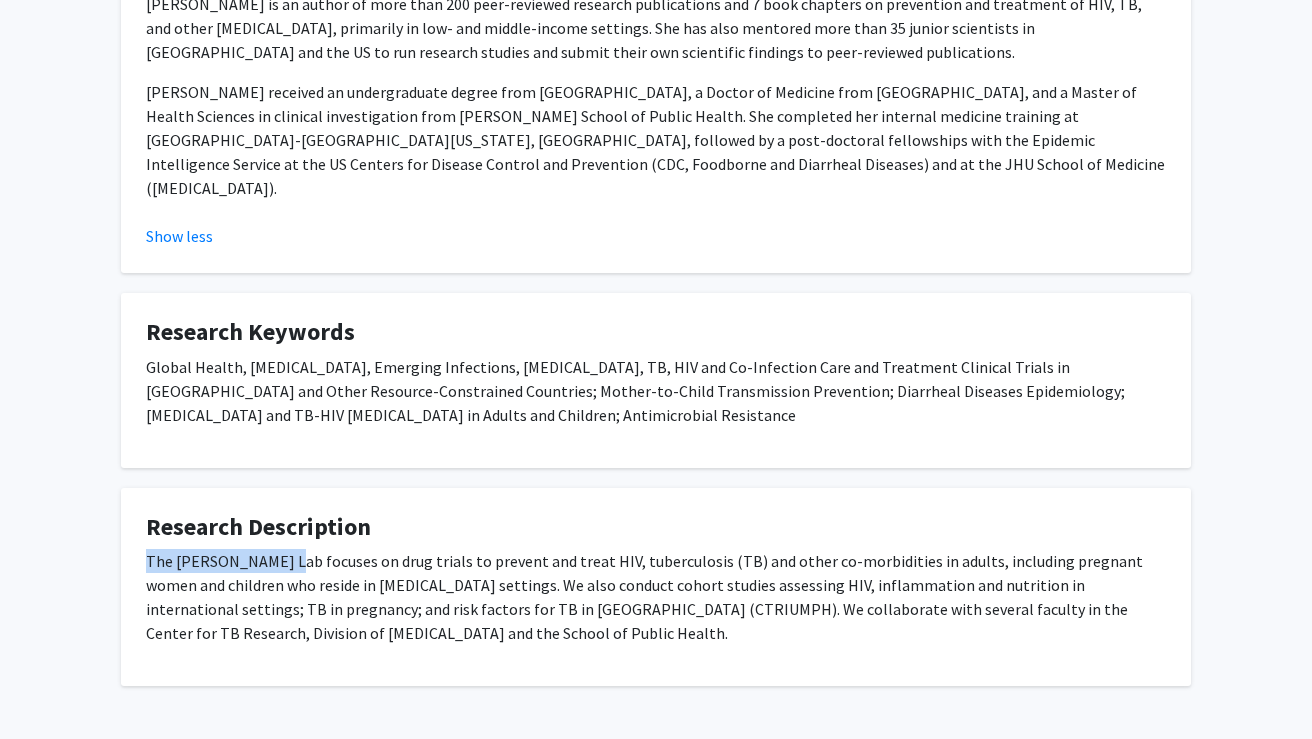 drag, startPoint x: 148, startPoint y: 490, endPoint x: 283, endPoint y: 491, distance: 135.00371 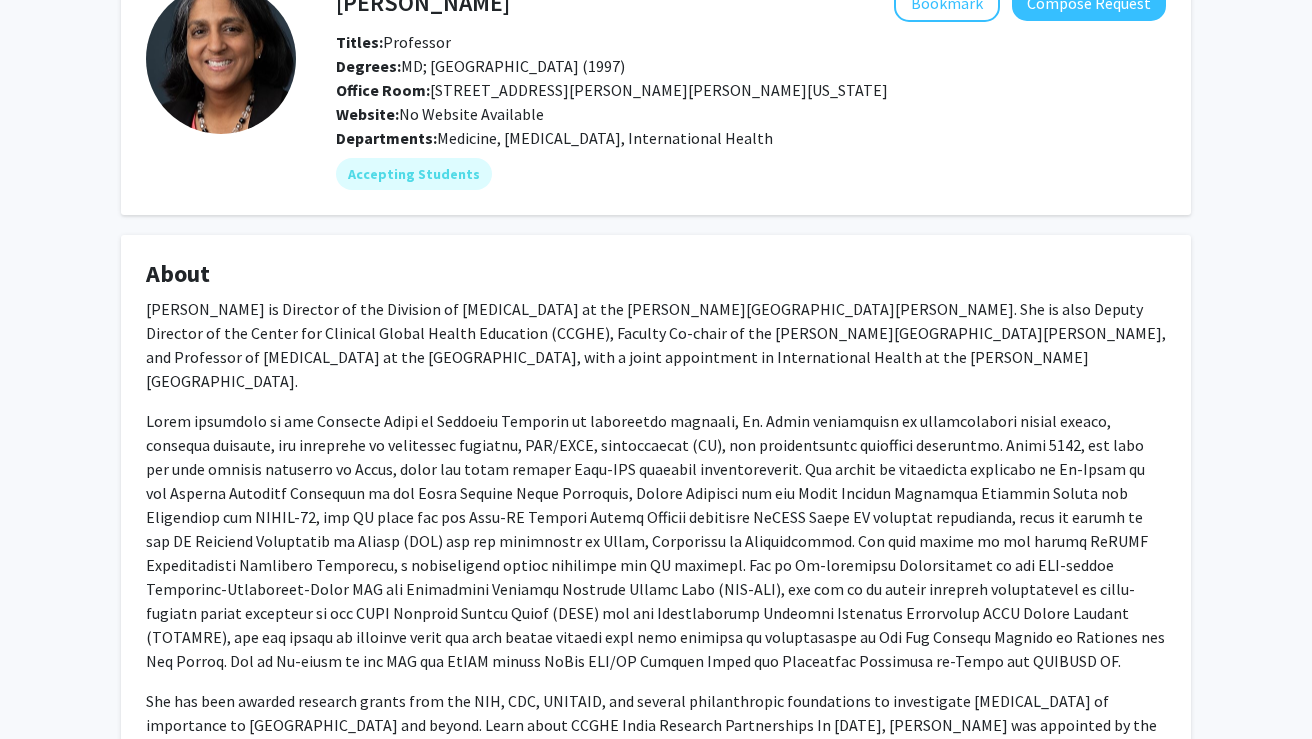 scroll, scrollTop: 0, scrollLeft: 0, axis: both 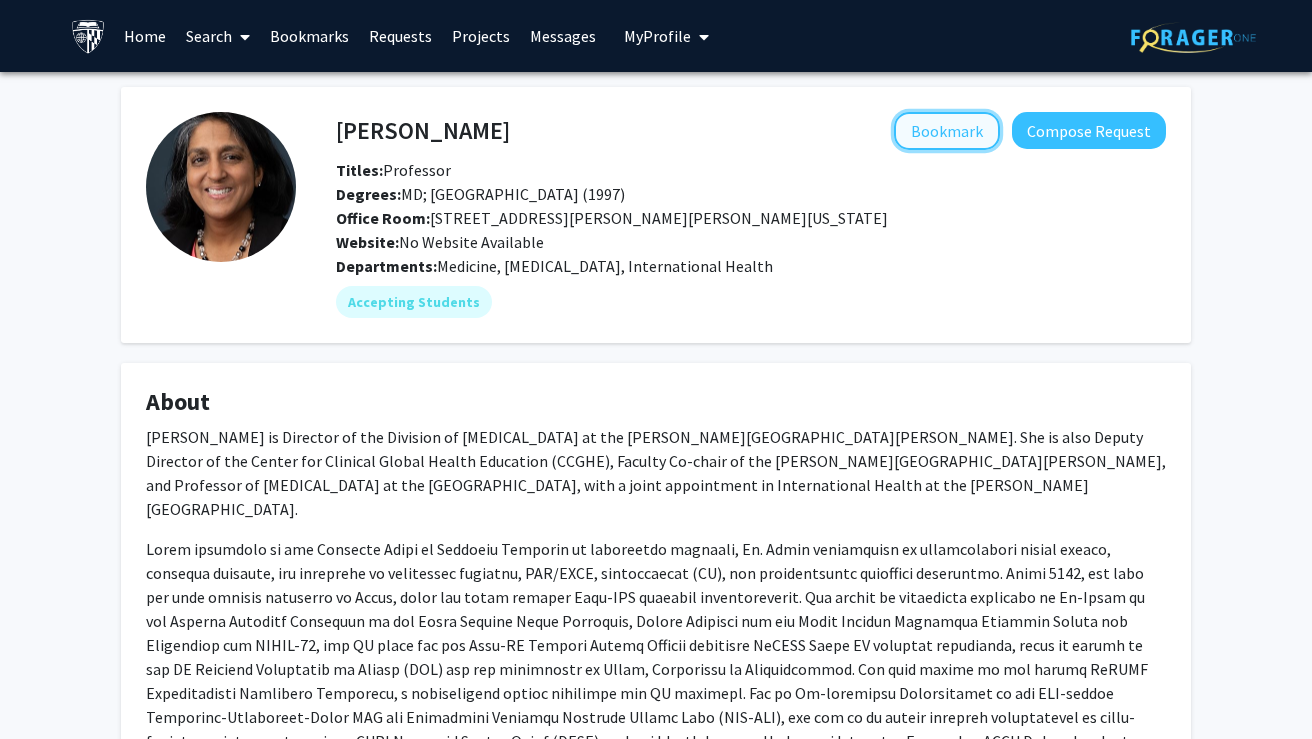 click on "Bookmark" 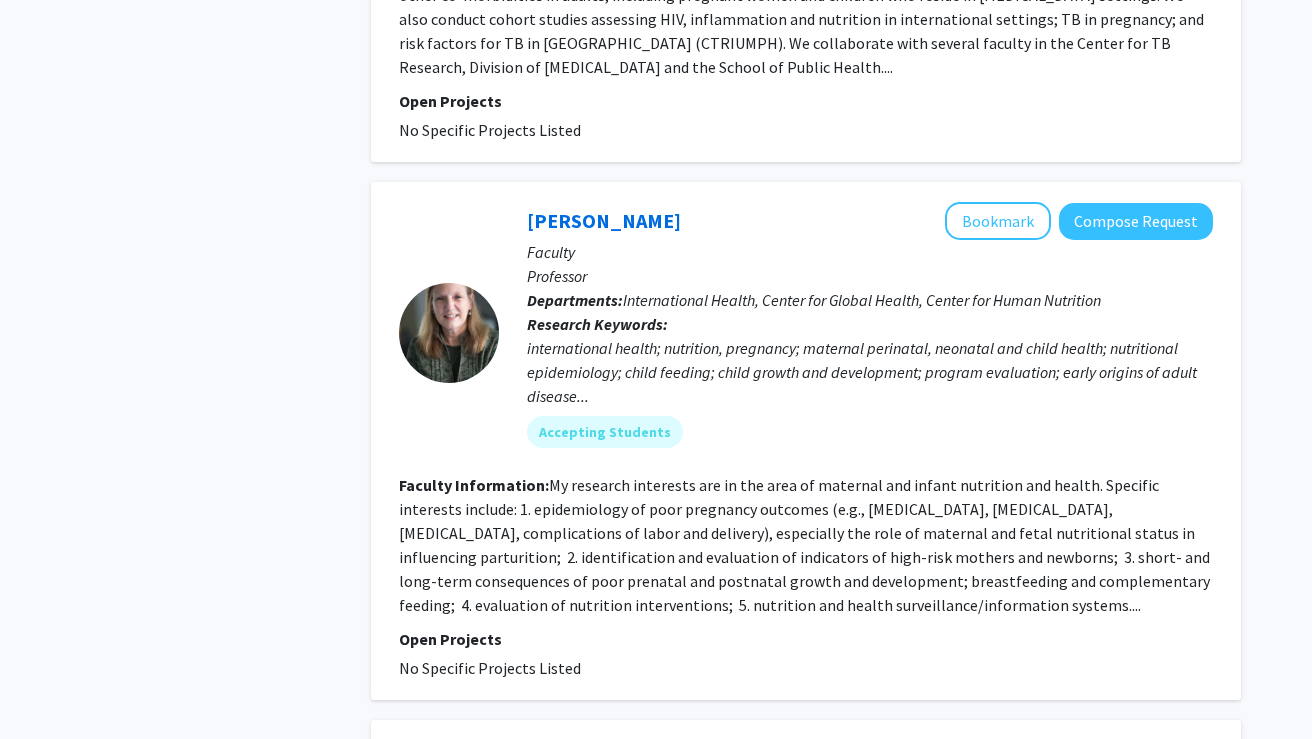 scroll, scrollTop: 1619, scrollLeft: 0, axis: vertical 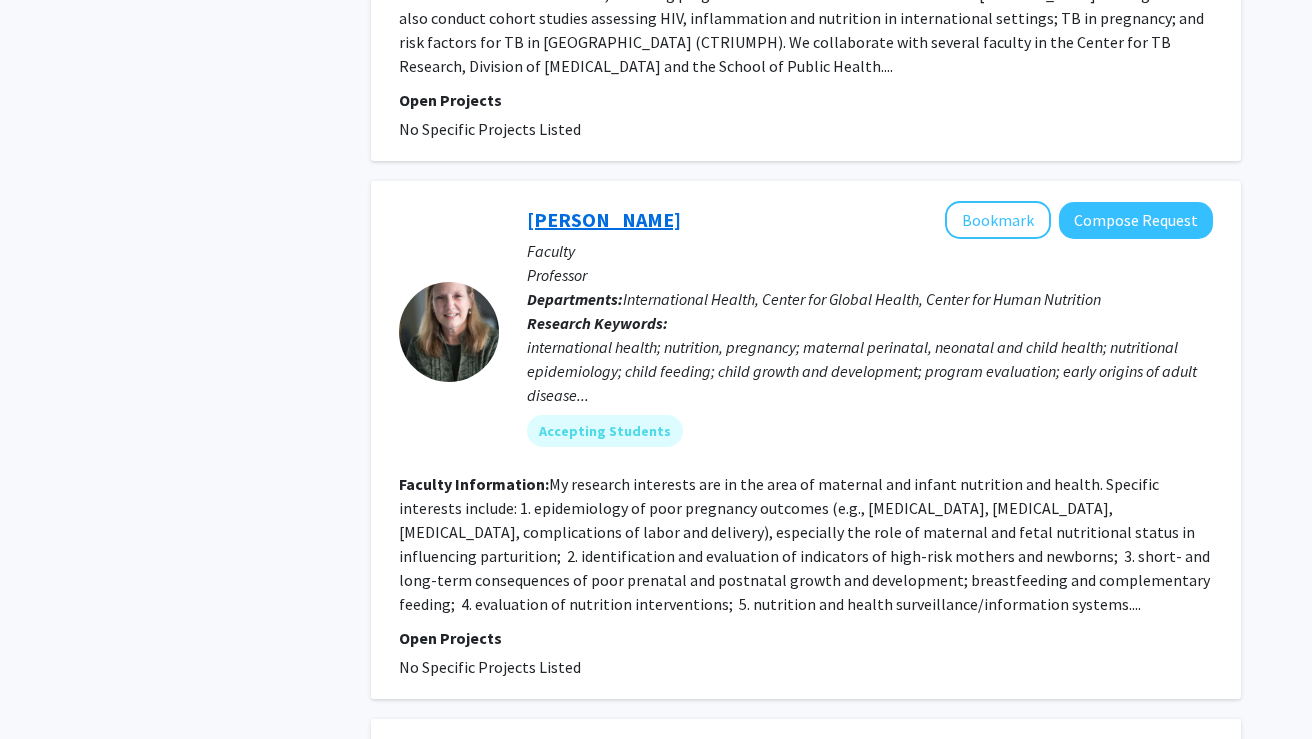 click on "Laura Caulfield" 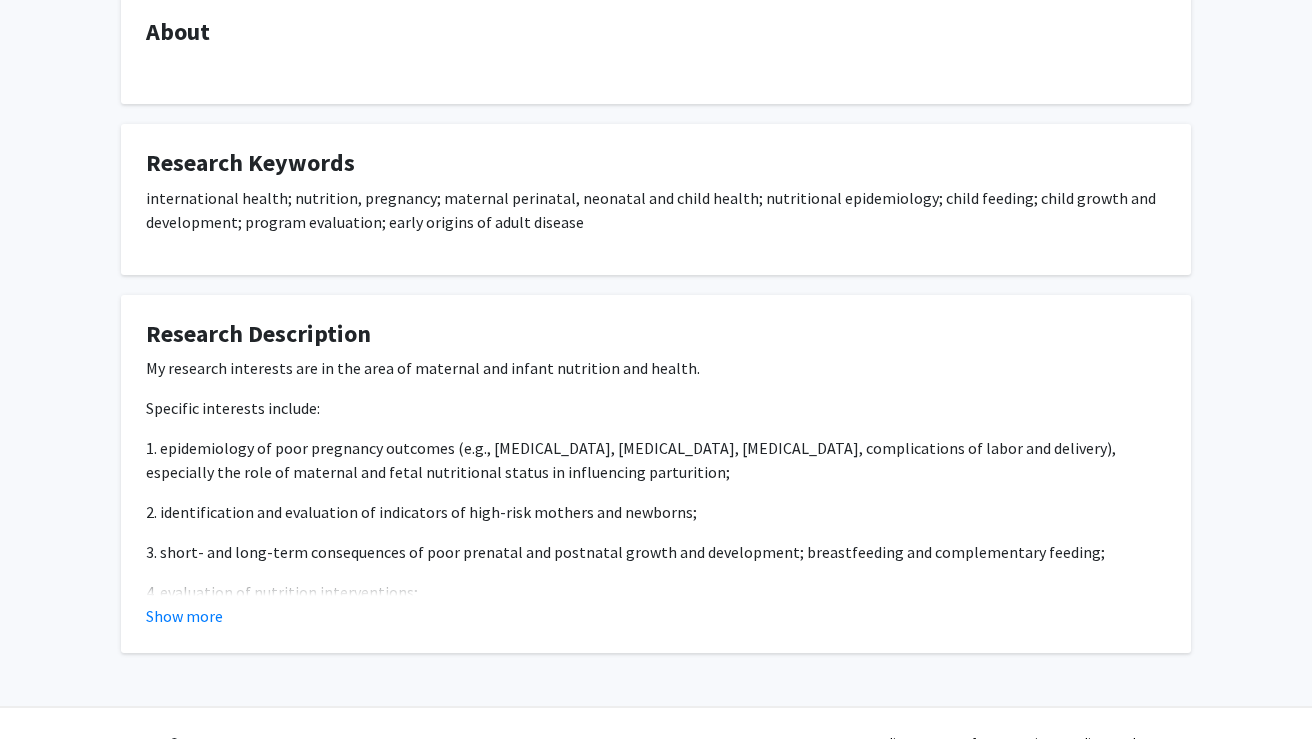 scroll, scrollTop: 409, scrollLeft: 0, axis: vertical 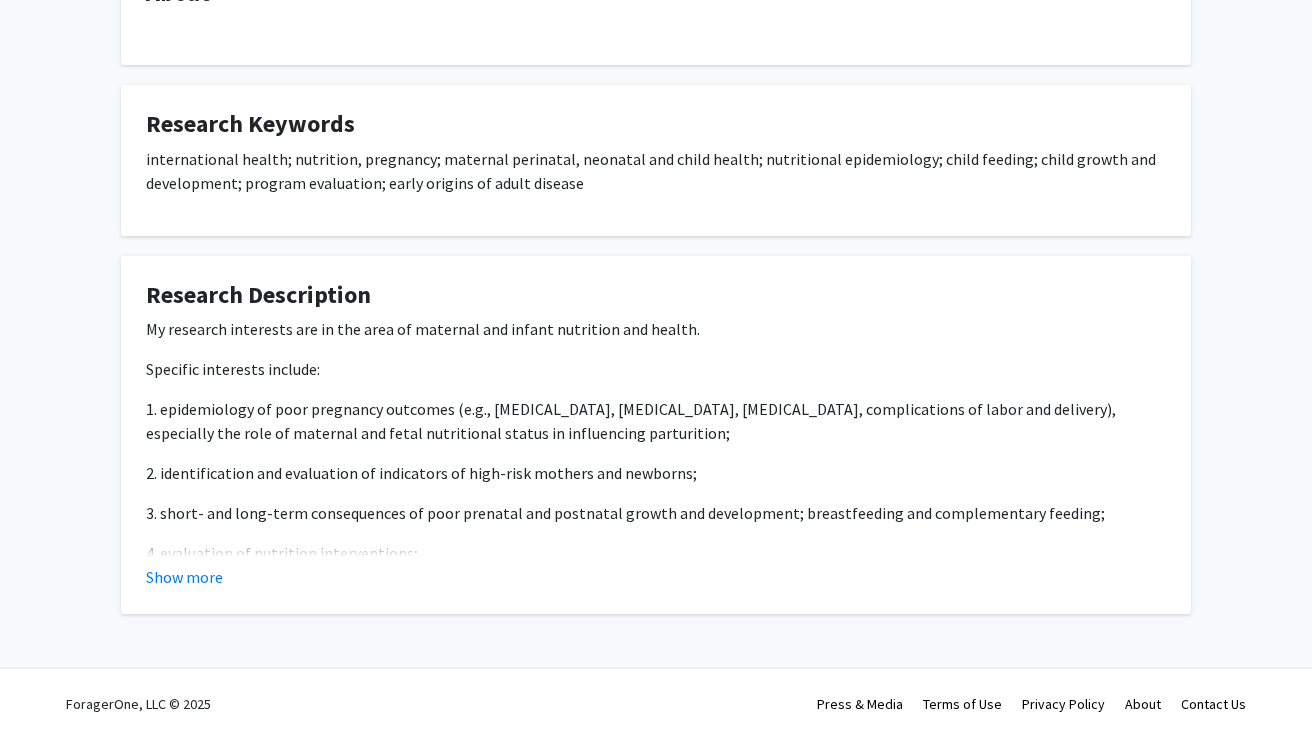 click on "Research Description  My research interests are in the area of maternal and infant nutrition and health.
Specific interests include:
1. epidemiology of poor pregnancy outcomes (e.g., miscarriage, low birth weight, preterm delivery, complications of labor and delivery), especially the role of maternal and fetal nutritional status in influencing parturition;  2. identification and evaluation of indicators of high-risk mothers and newborns;  3. short- and long-term consequences of poor prenatal and postnatal growth and development; breastfeeding and complementary feeding;  4. evaluation of nutrition interventions;  5. nutrition and health surveillance/information systems. Show more" 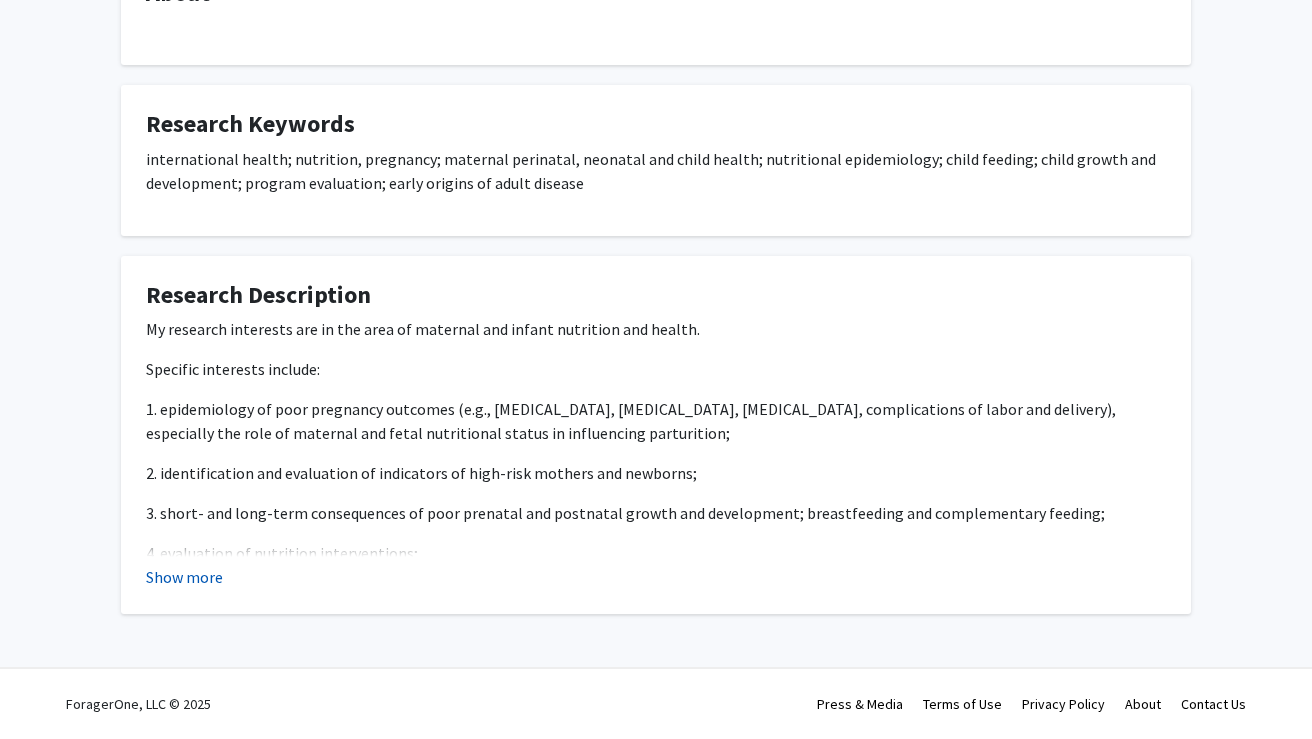 click on "Show more" 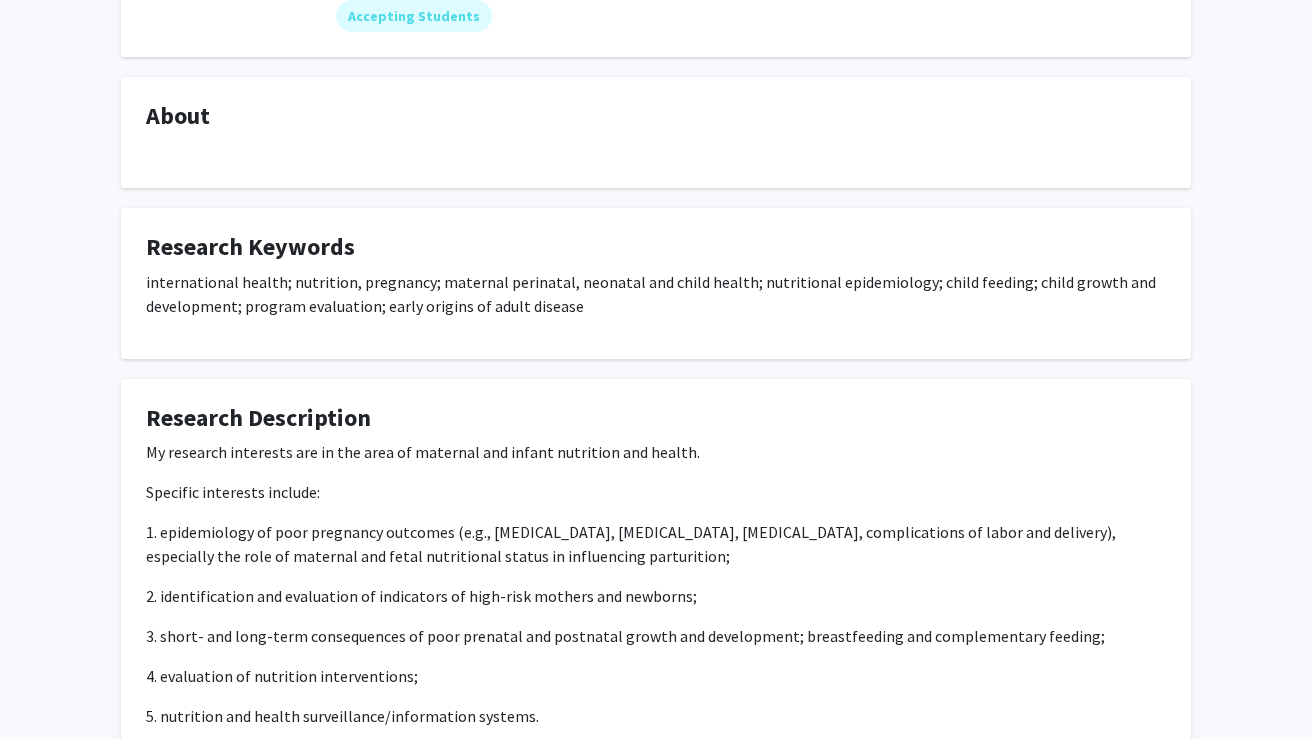 scroll, scrollTop: 0, scrollLeft: 0, axis: both 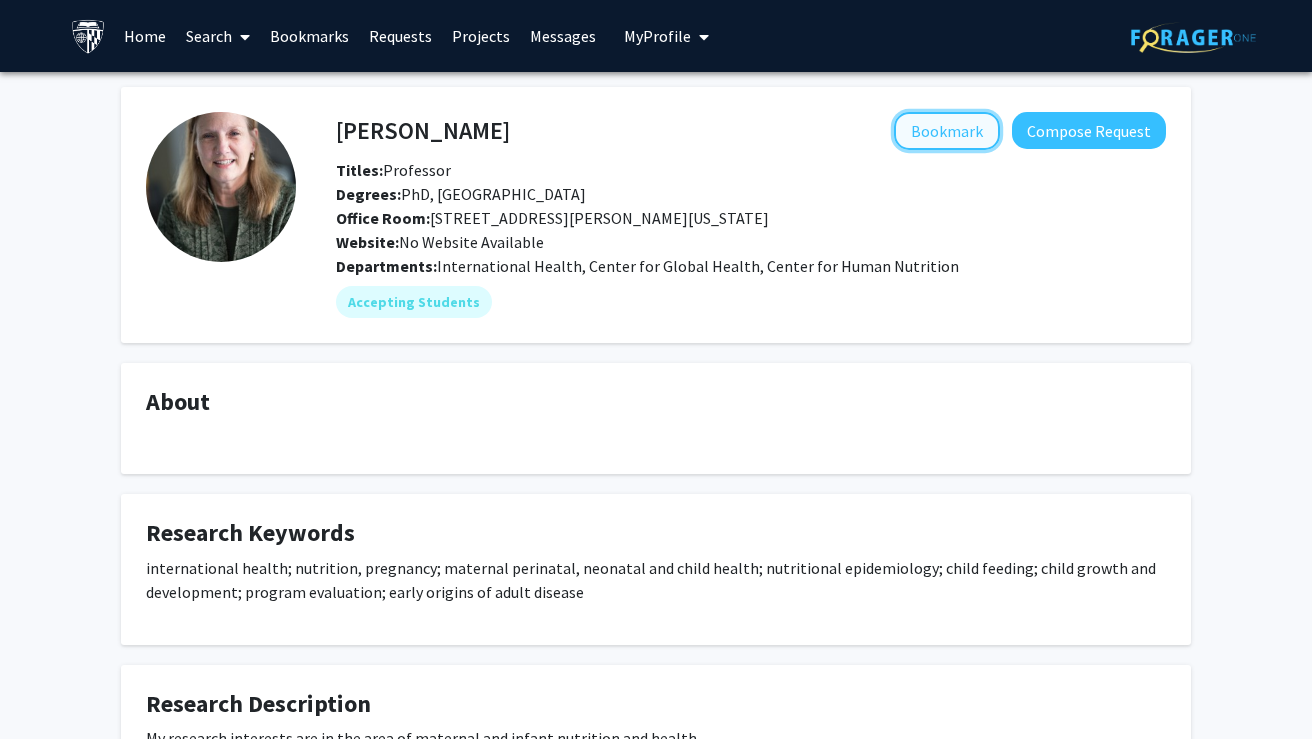 click on "Bookmark" 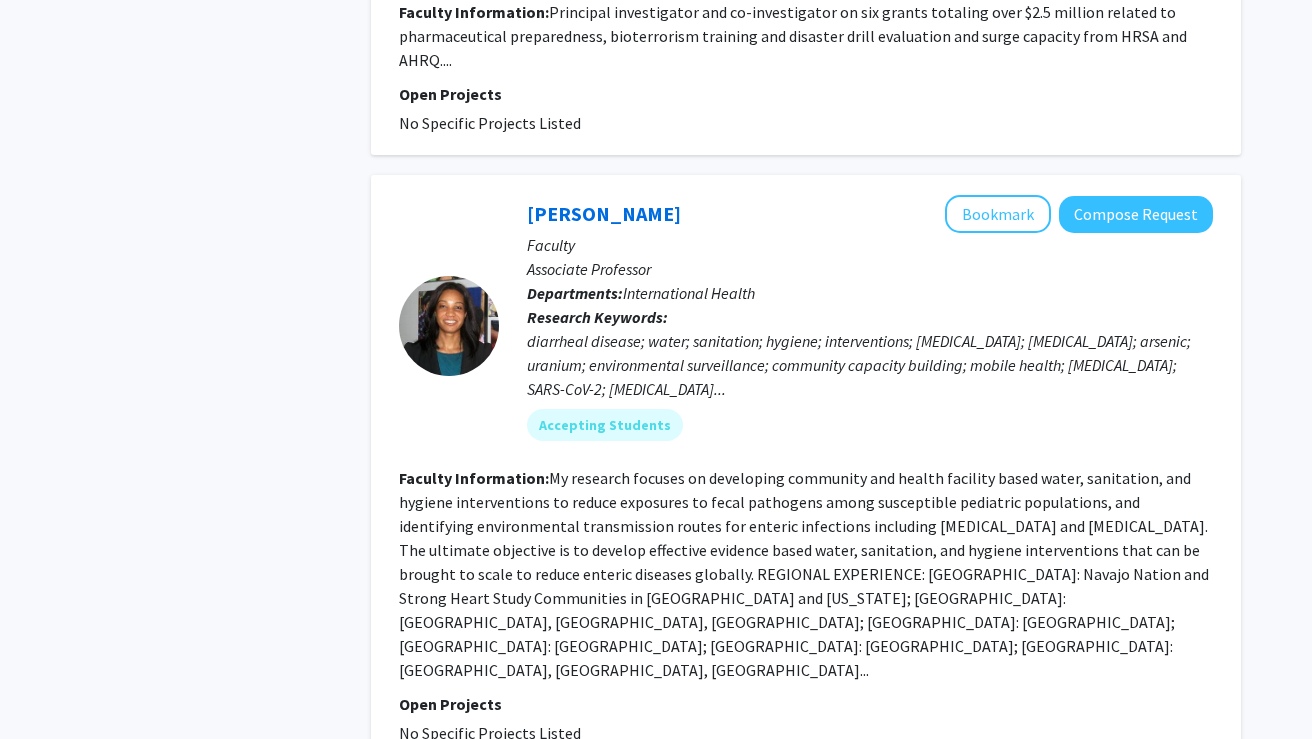 scroll, scrollTop: 4738, scrollLeft: 0, axis: vertical 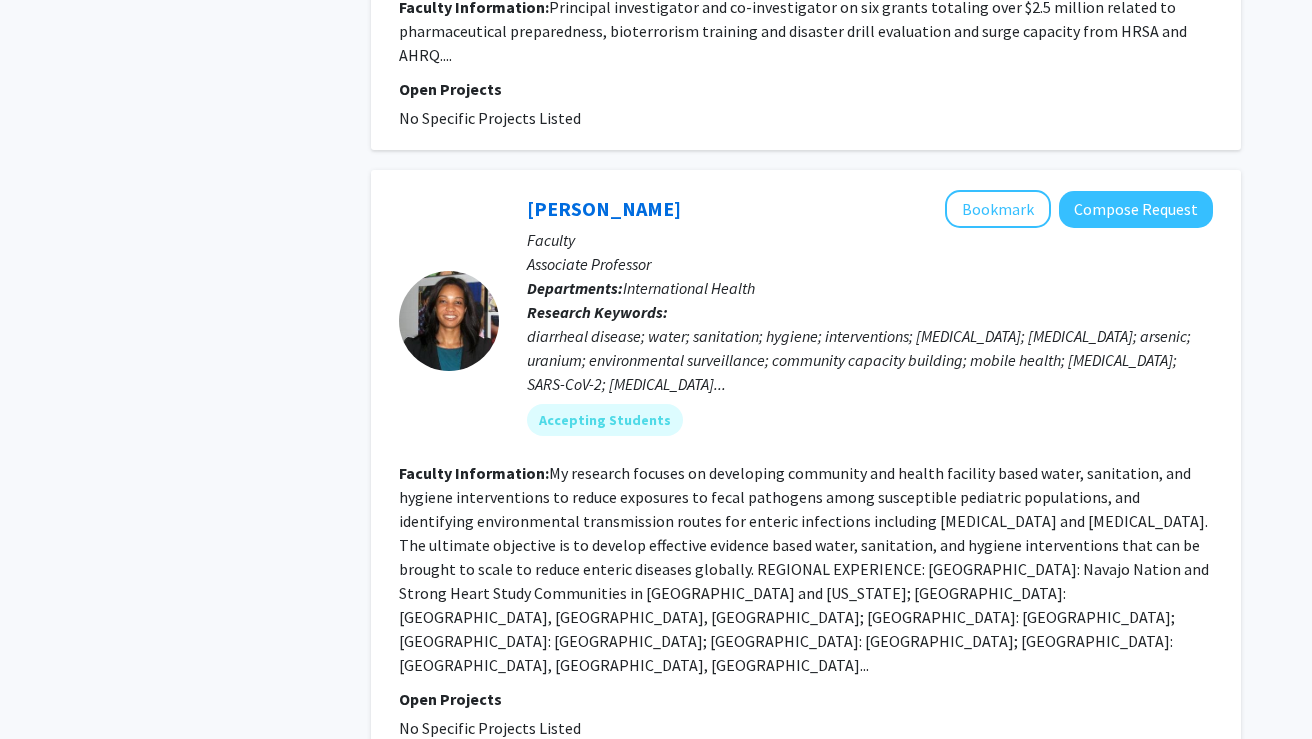 click on "3" 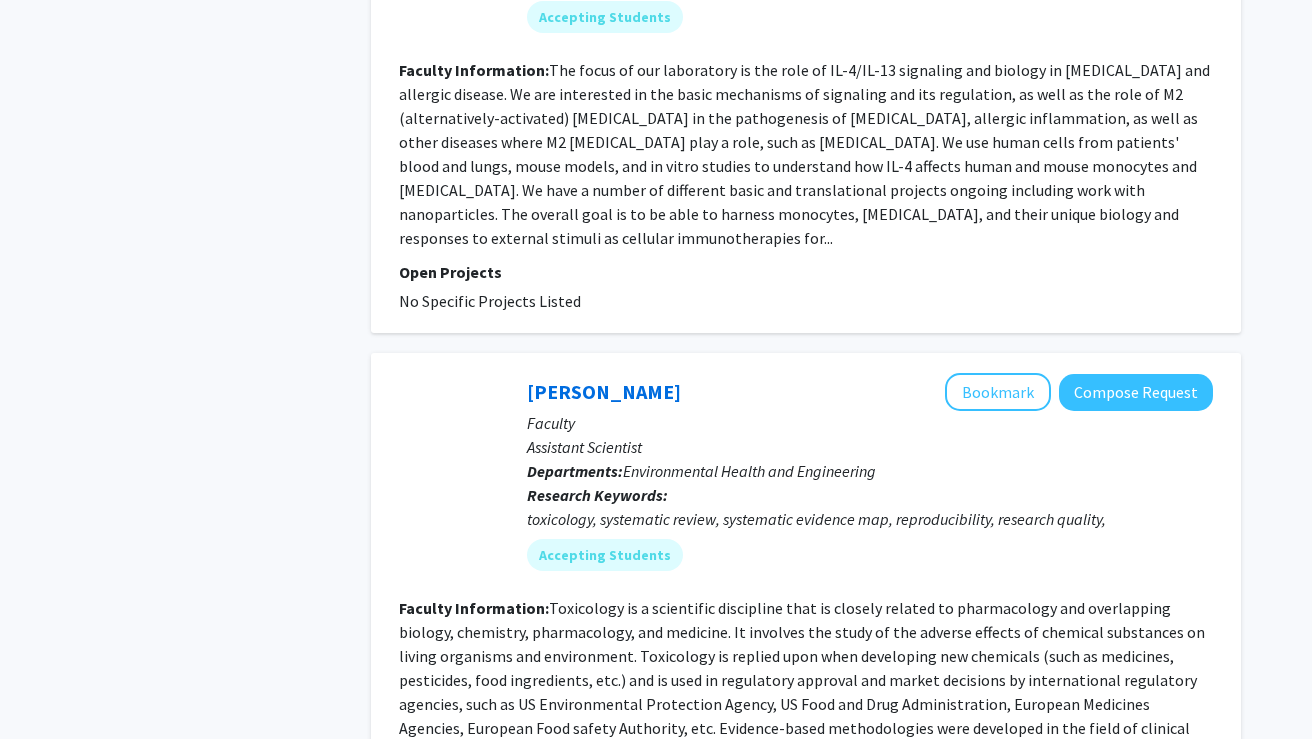 scroll, scrollTop: 5052, scrollLeft: 0, axis: vertical 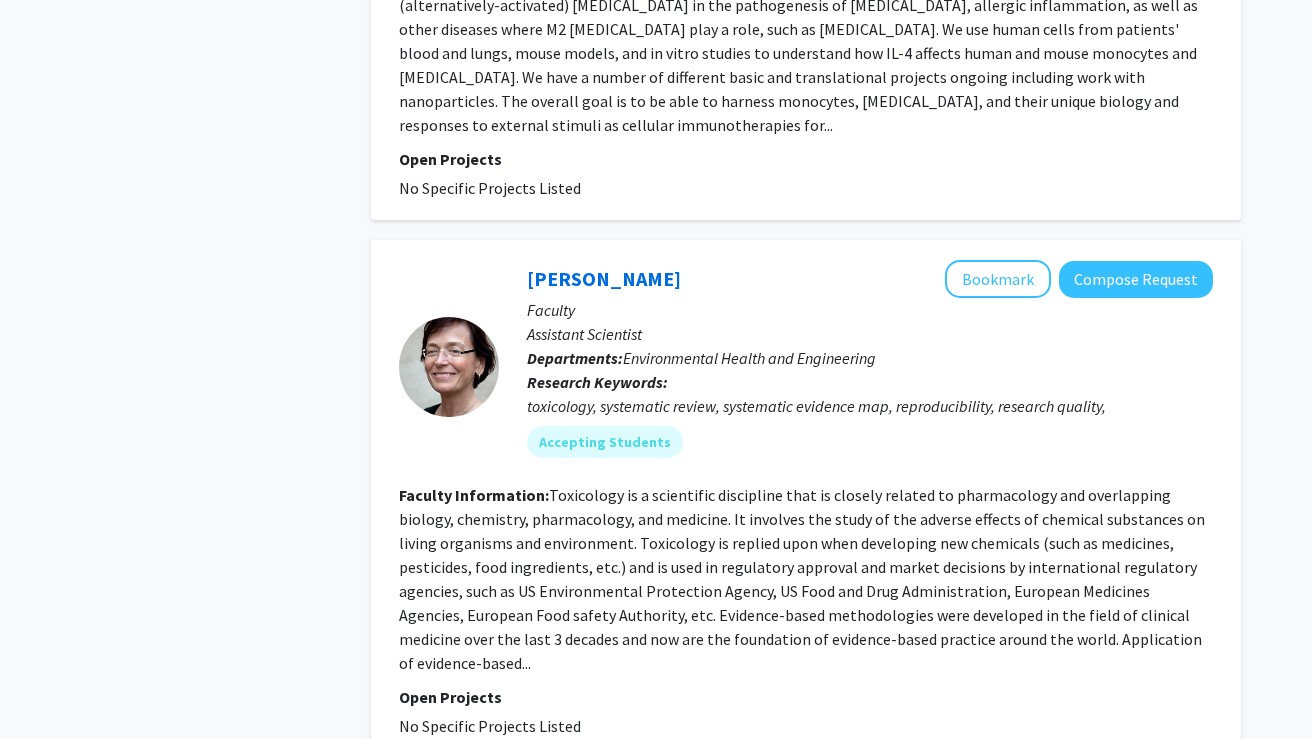 click on "4" 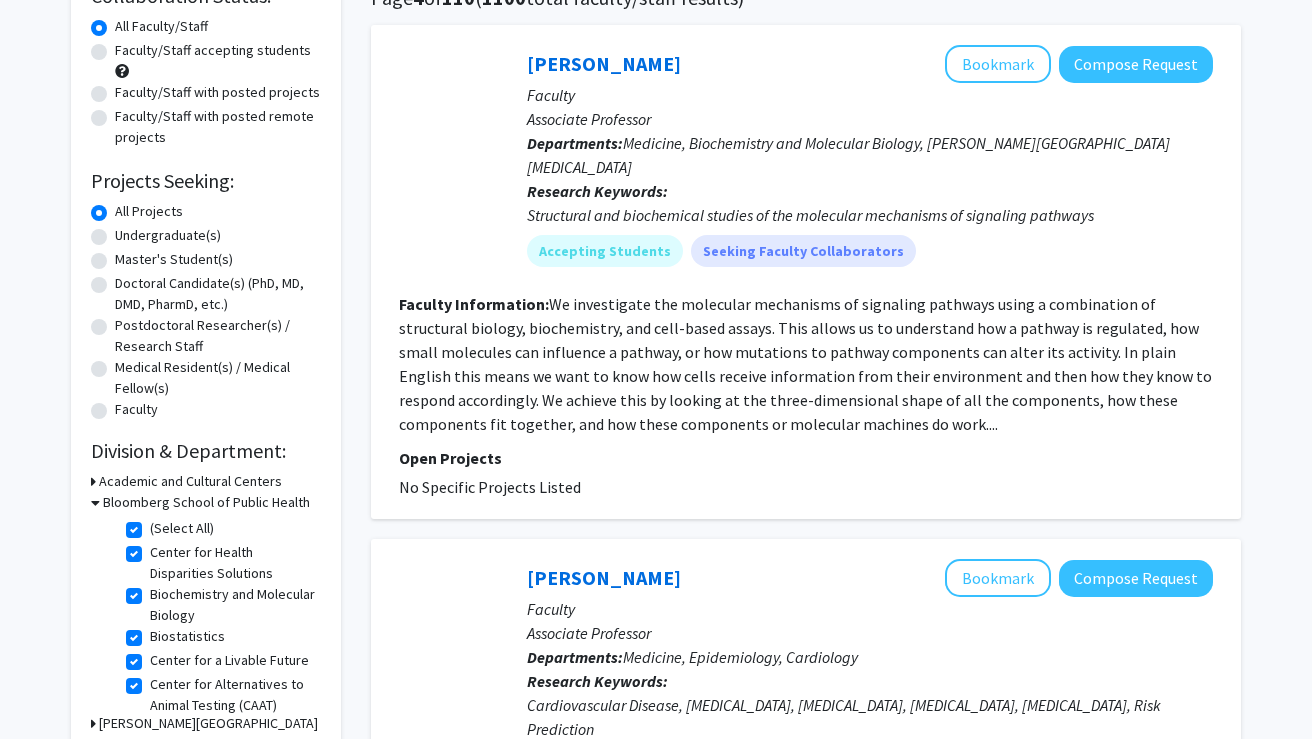 scroll, scrollTop: 165, scrollLeft: 0, axis: vertical 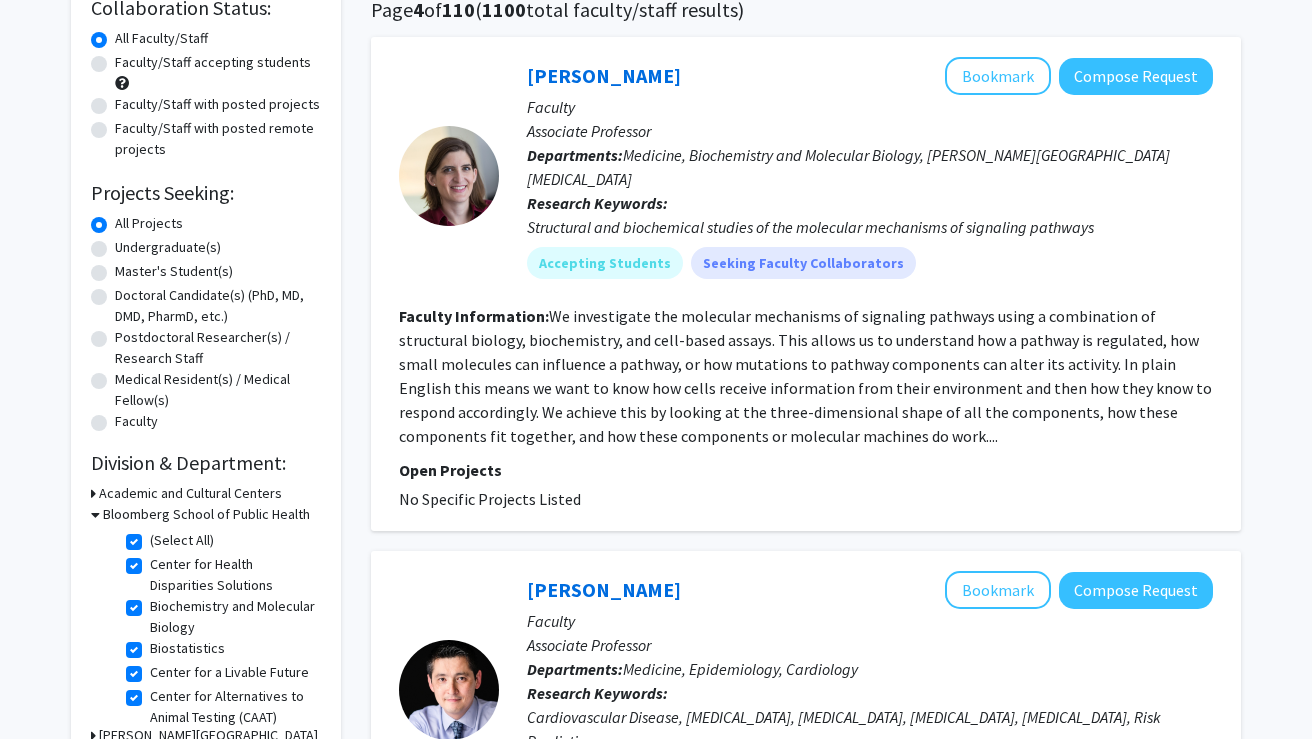 click on "Faculty/Staff with posted projects" 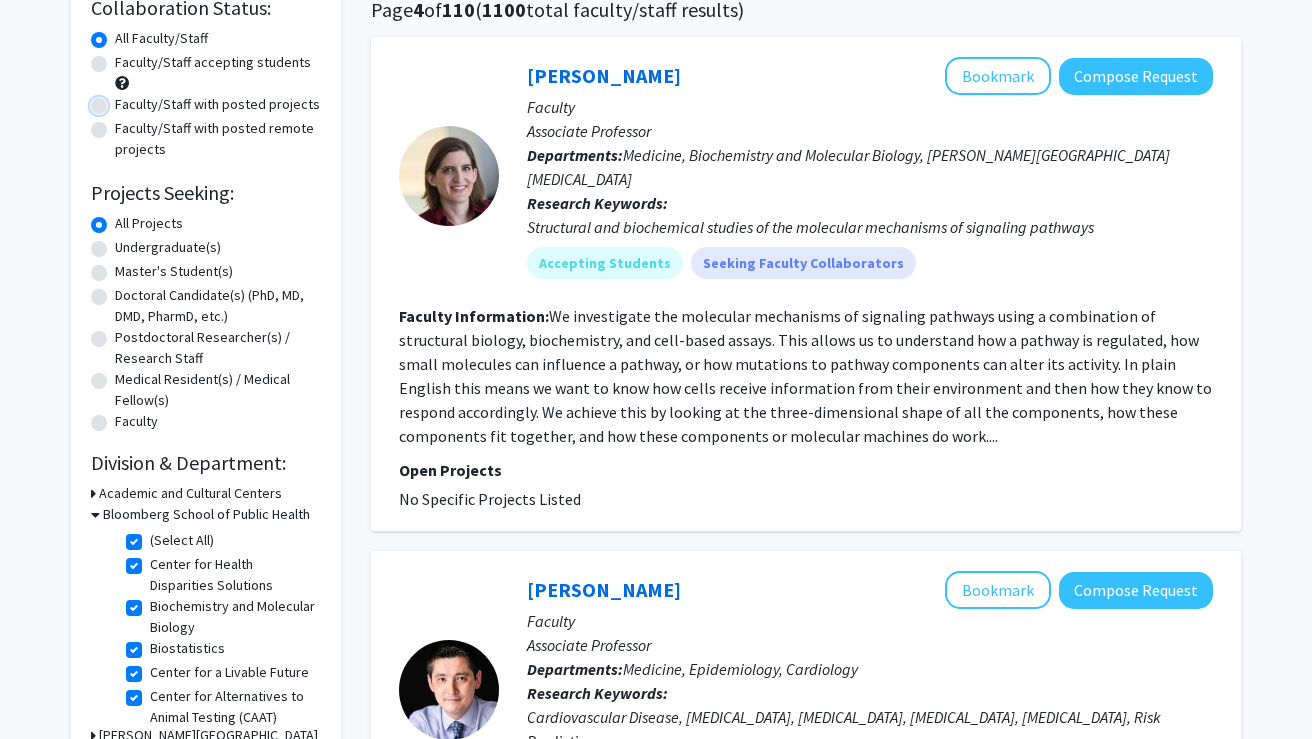 click on "Faculty/Staff with posted projects" at bounding box center (121, 100) 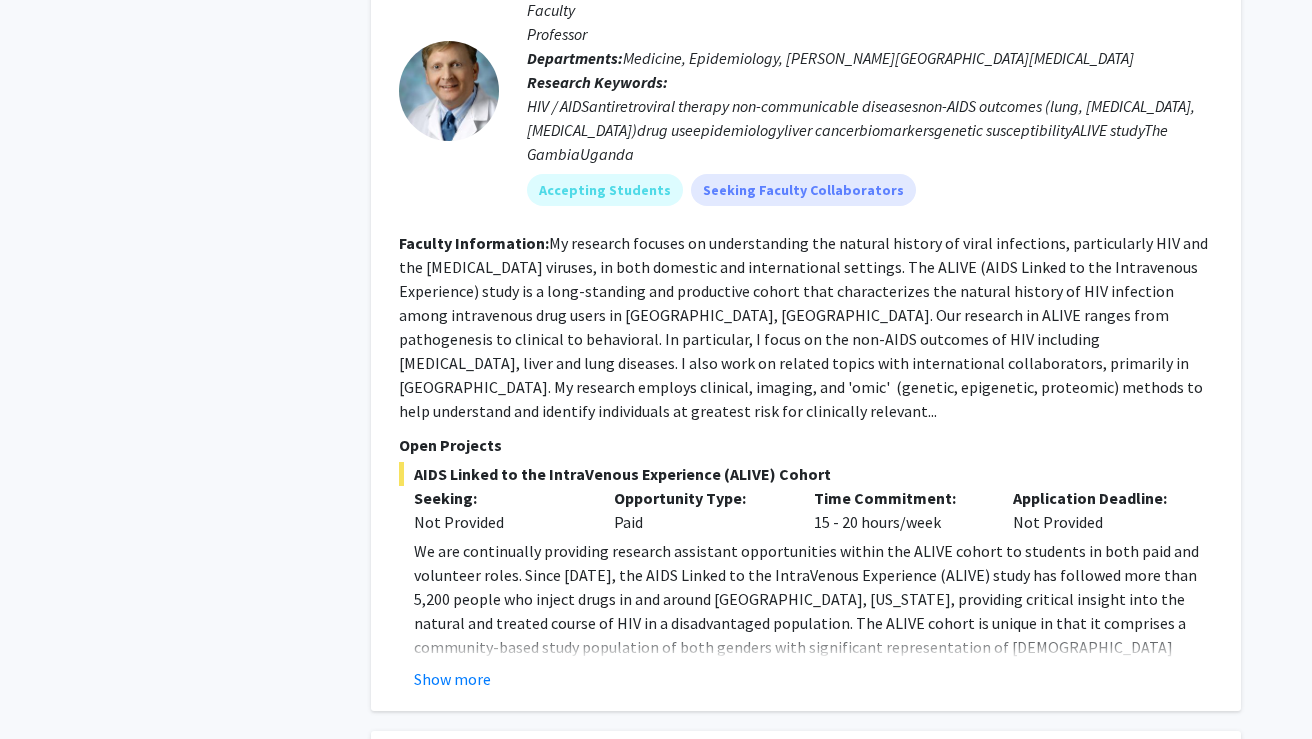 scroll, scrollTop: 2050, scrollLeft: 0, axis: vertical 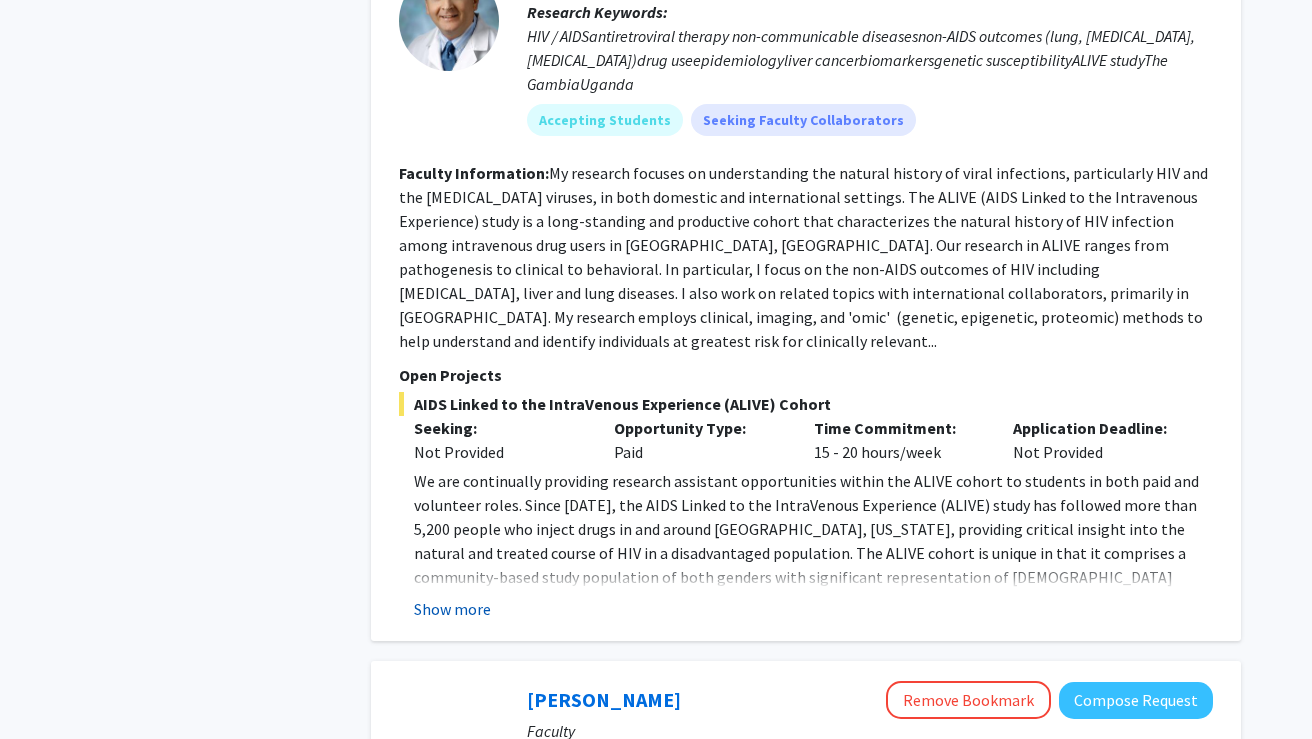 click on "Show more" 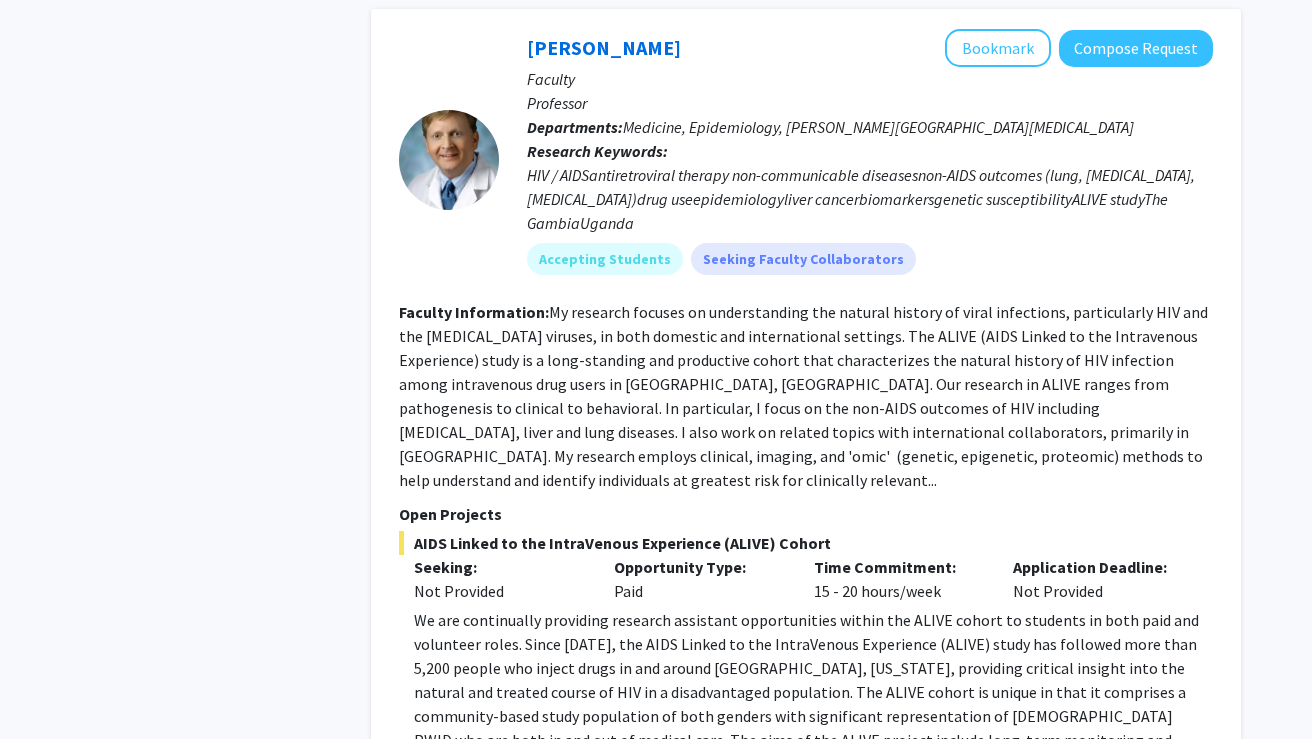 scroll, scrollTop: 1883, scrollLeft: 0, axis: vertical 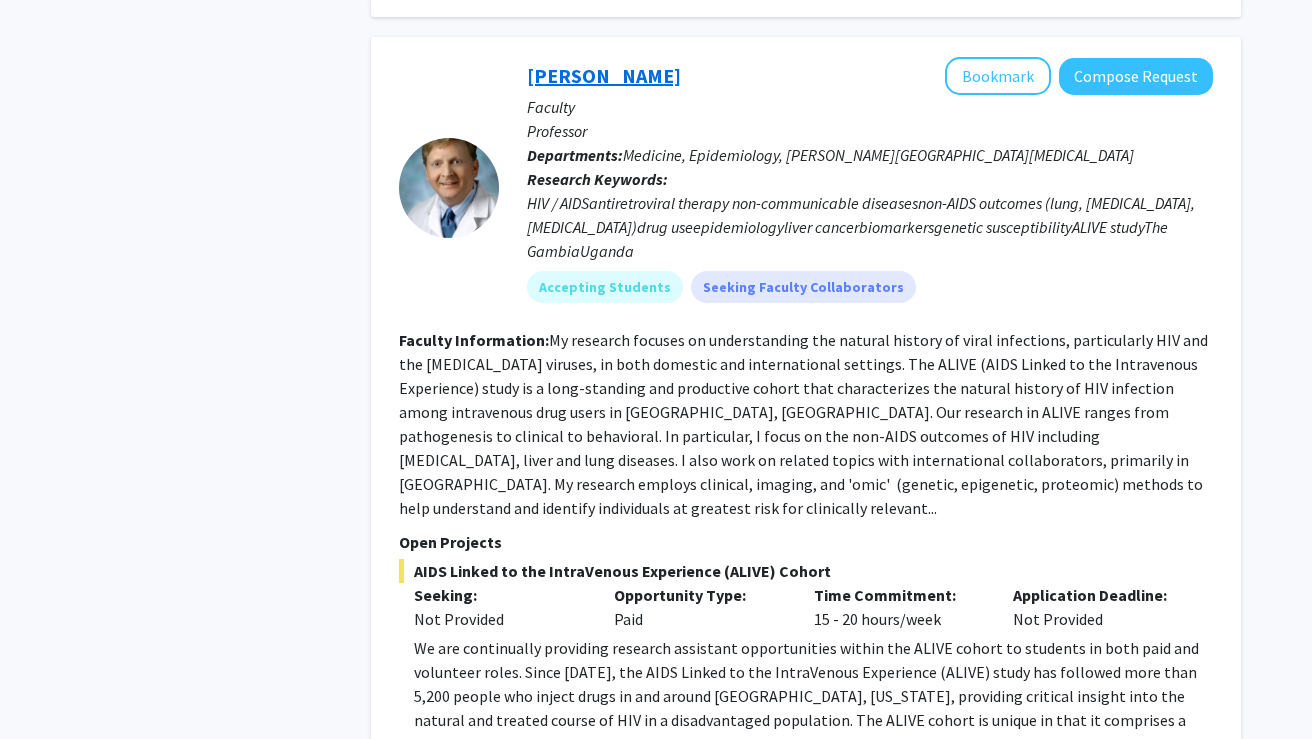 click on "[PERSON_NAME]" 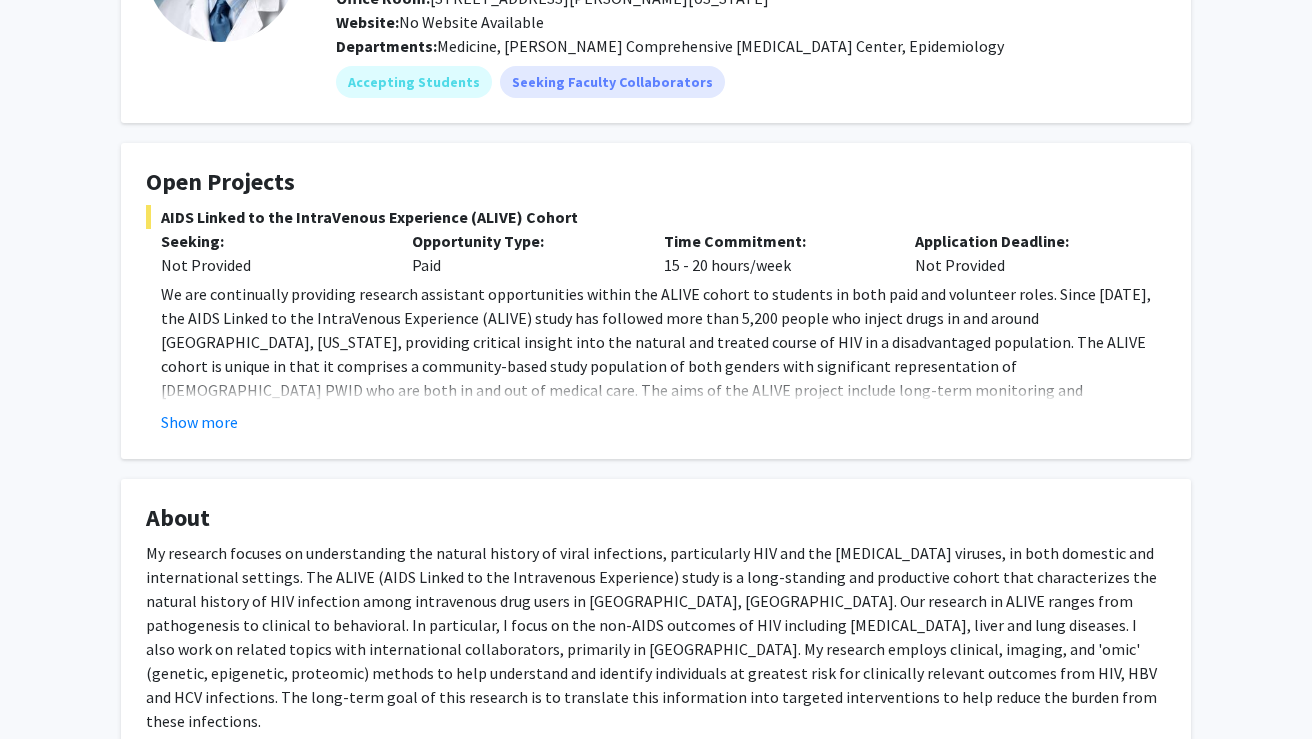 scroll, scrollTop: 110, scrollLeft: 0, axis: vertical 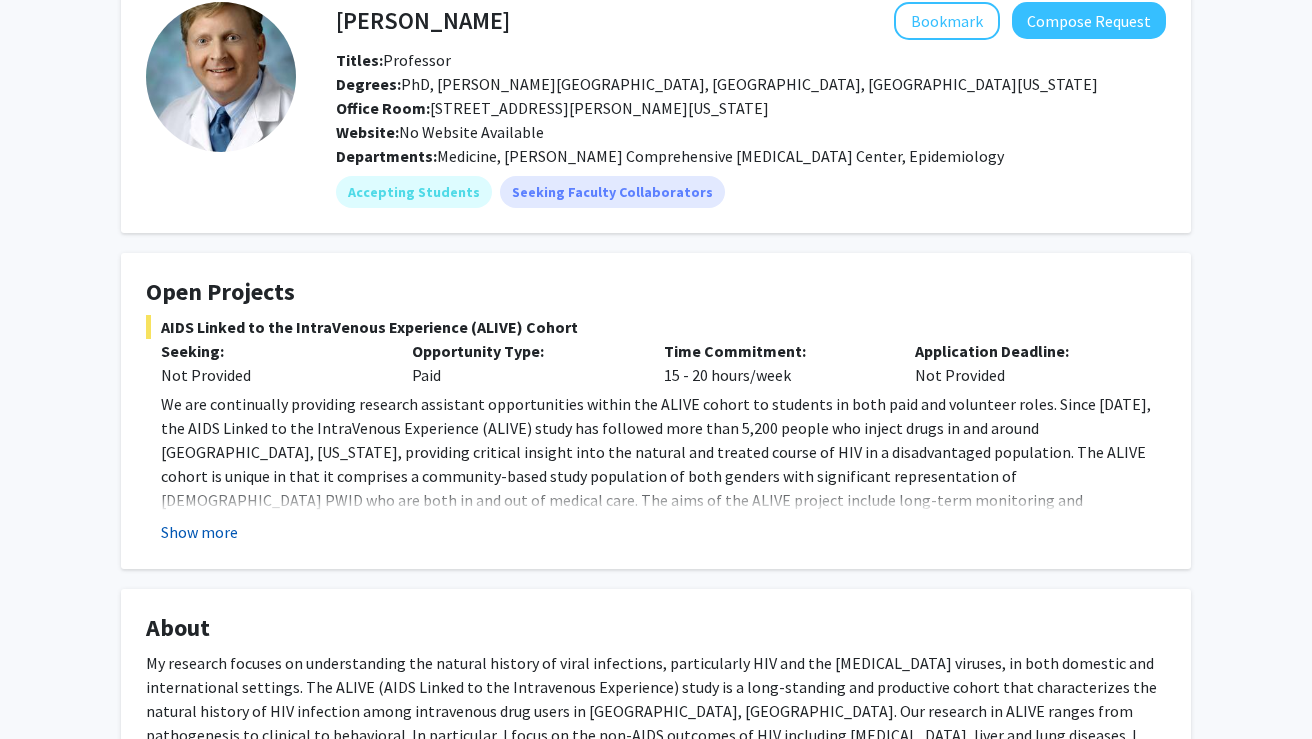 click on "Show more" 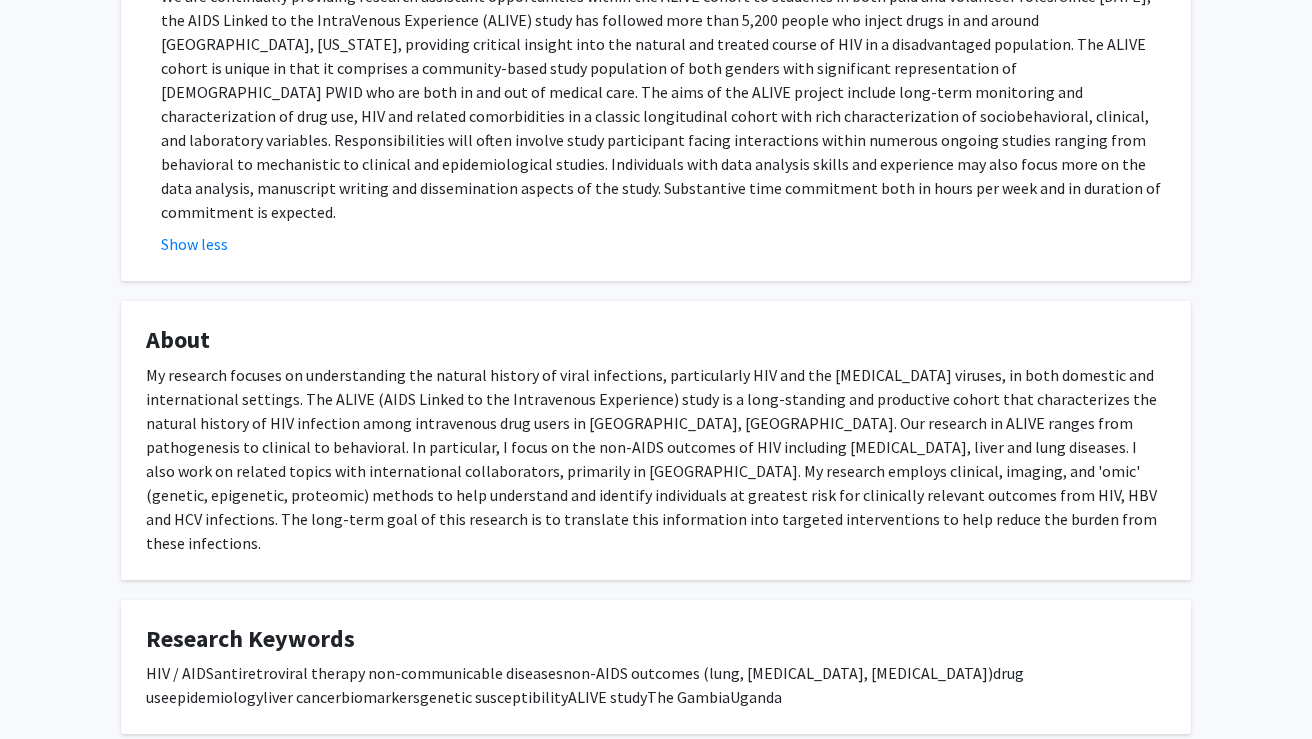 scroll, scrollTop: 590, scrollLeft: 0, axis: vertical 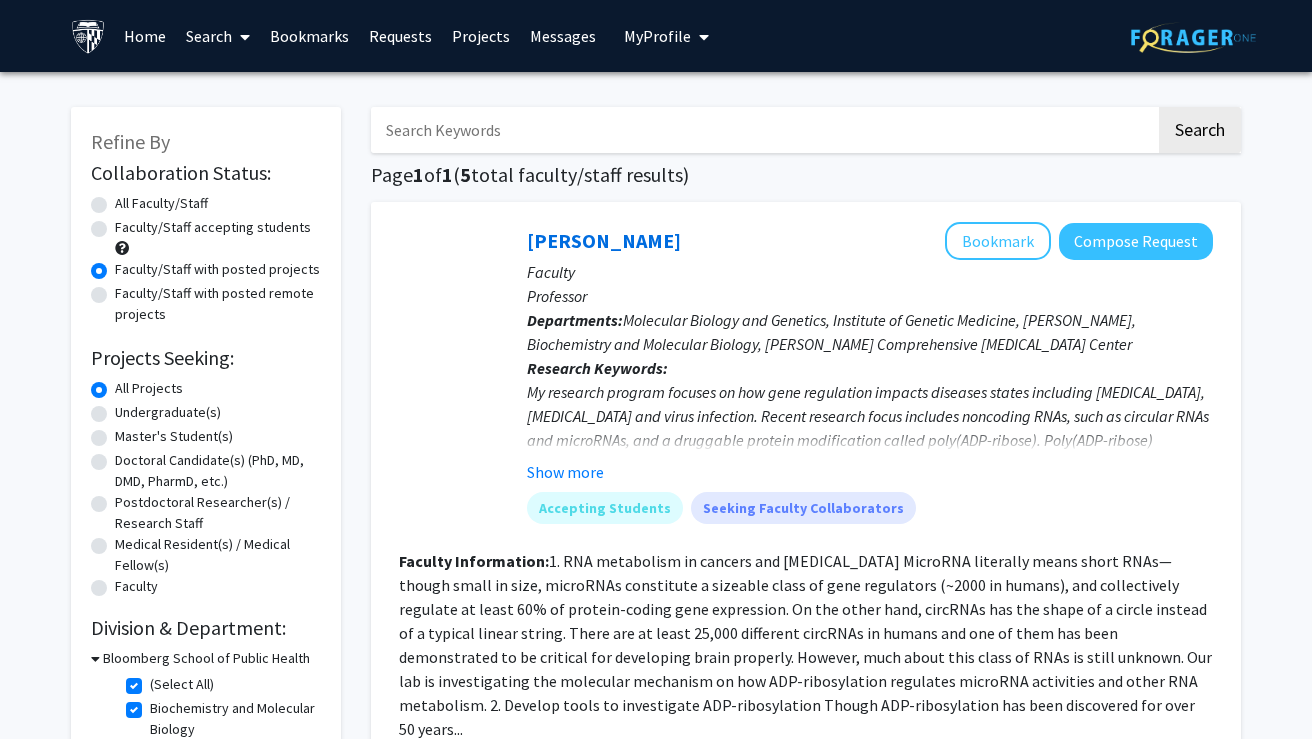 click on "Faculty/Staff with posted remote projects" 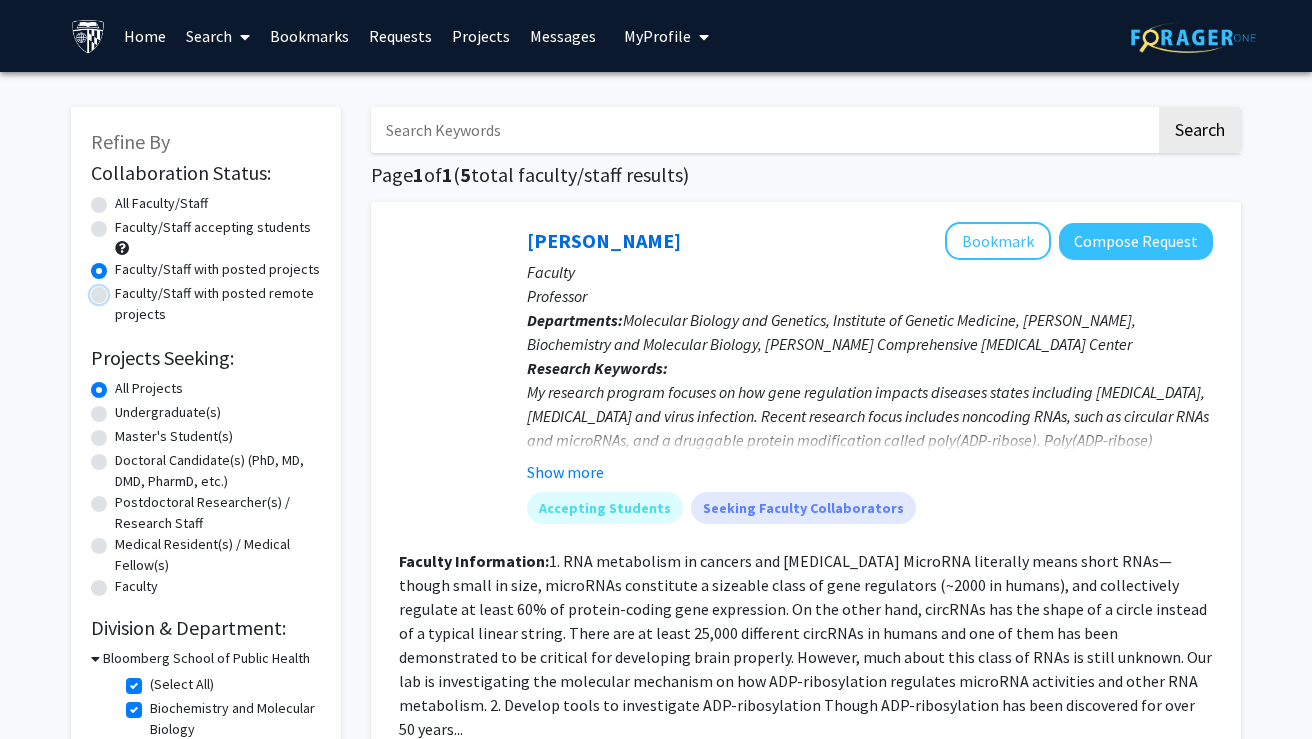 click on "Faculty/Staff with posted remote projects" at bounding box center (121, 289) 